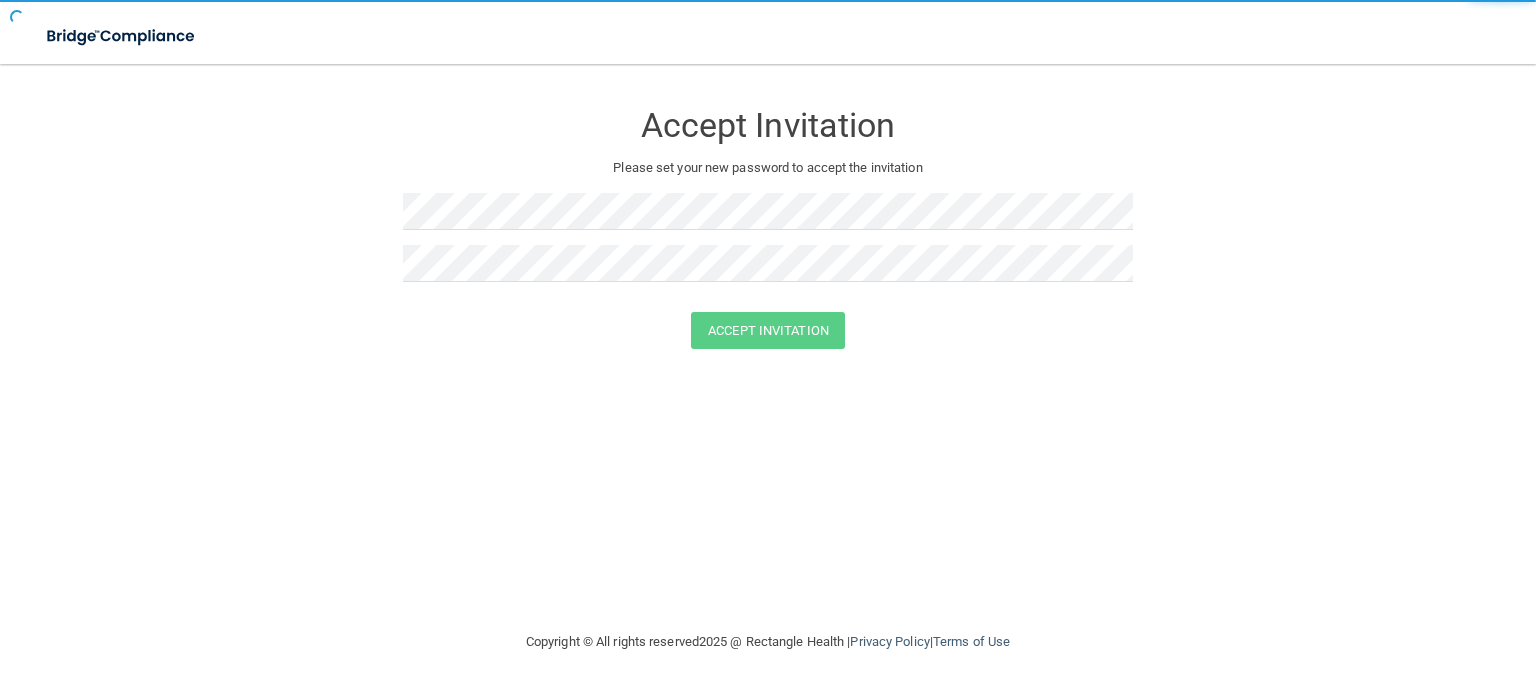 scroll, scrollTop: 0, scrollLeft: 0, axis: both 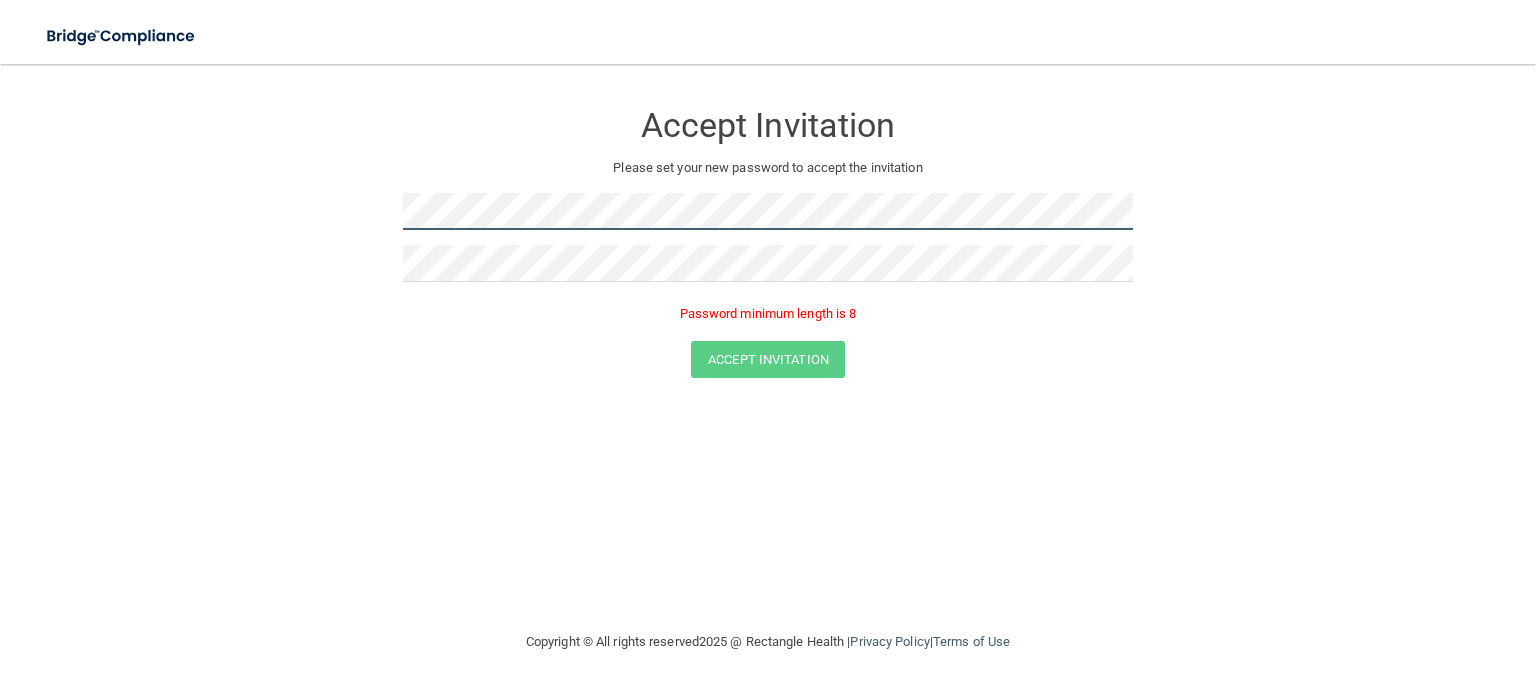 click on "Accept Invitation     Please set your new password to accept the invitation                             Password minimum length is 8                     Accept Invitation              You have successfully accepted the invitation!   Click here to login ." at bounding box center (768, 243) 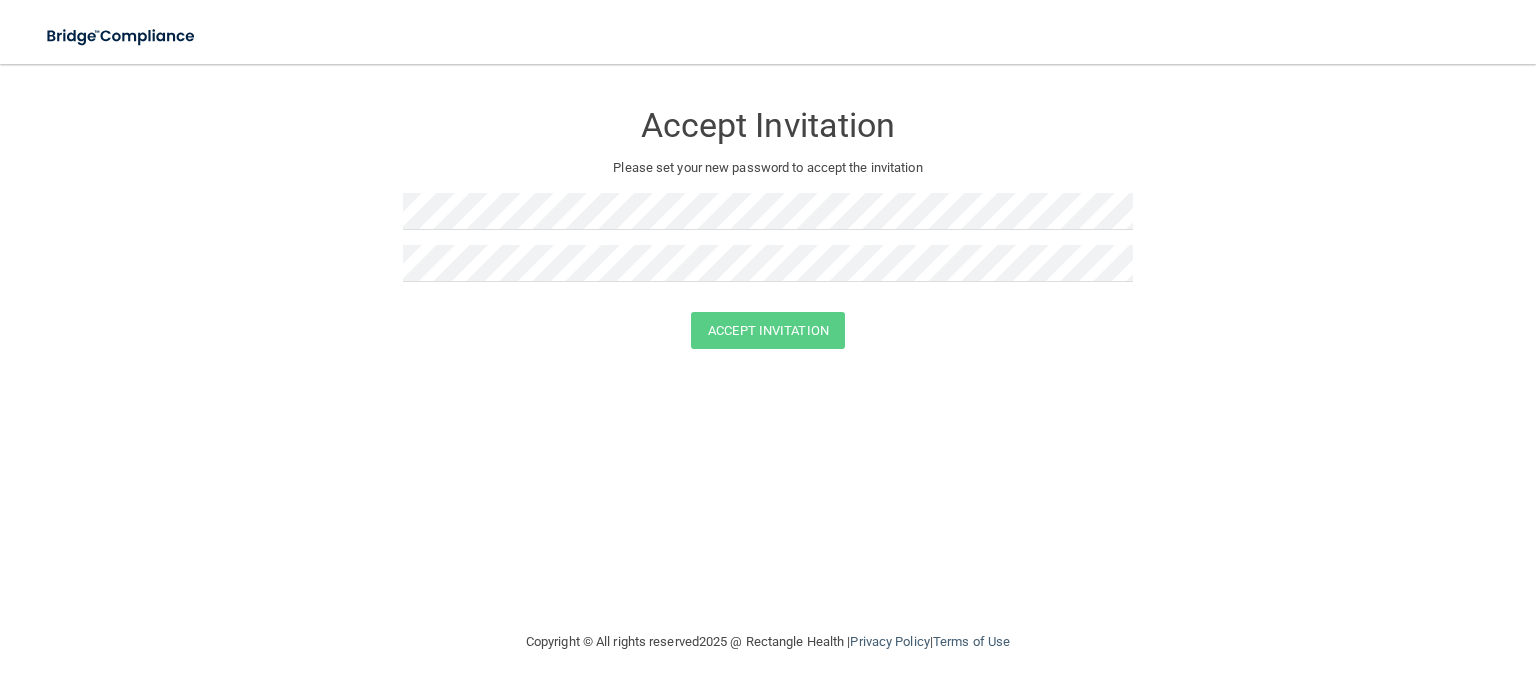 click at bounding box center [768, 219] 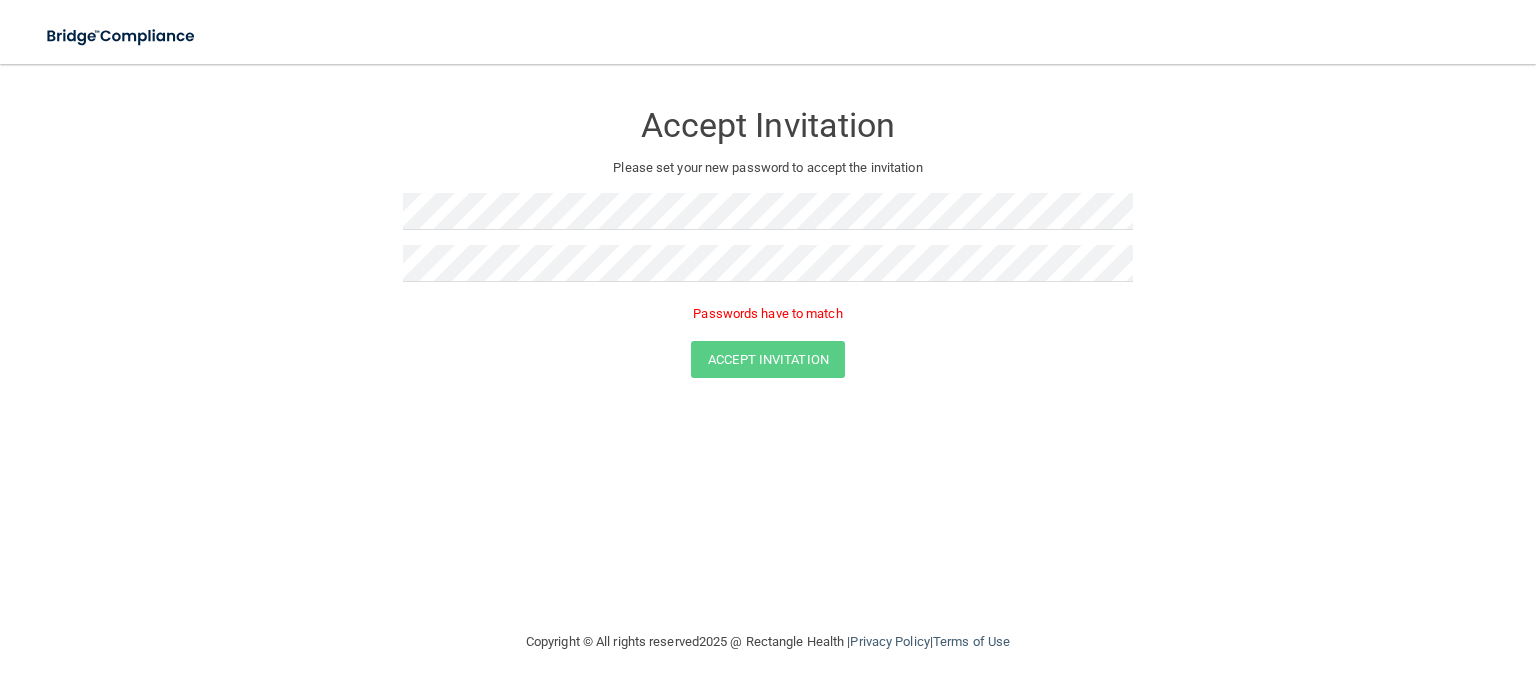 click on "Passwords have to match" at bounding box center (768, 319) 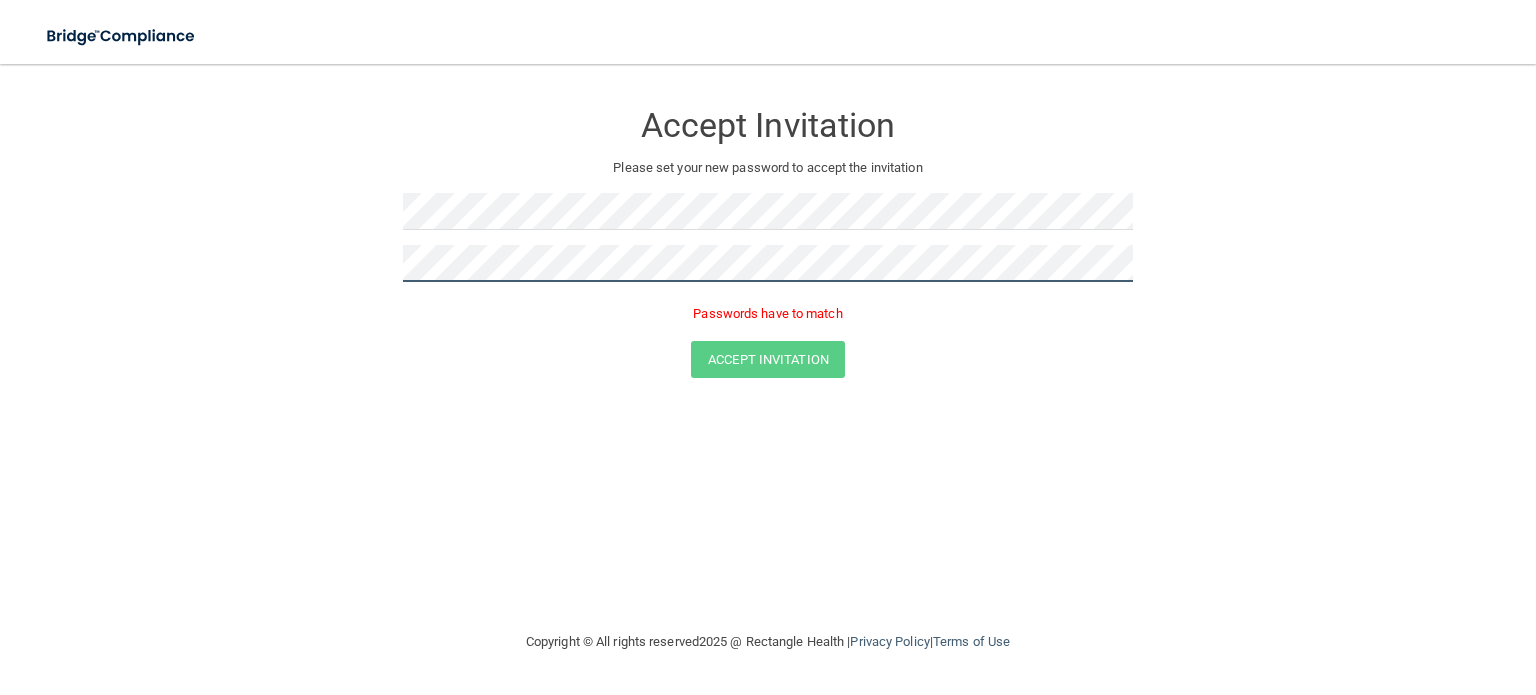 click on "Accept Invitation     Please set your new password to accept the invitation                               Passwords have to match                   Accept Invitation              You have successfully accepted the invitation!   Click here to login ." at bounding box center [768, 243] 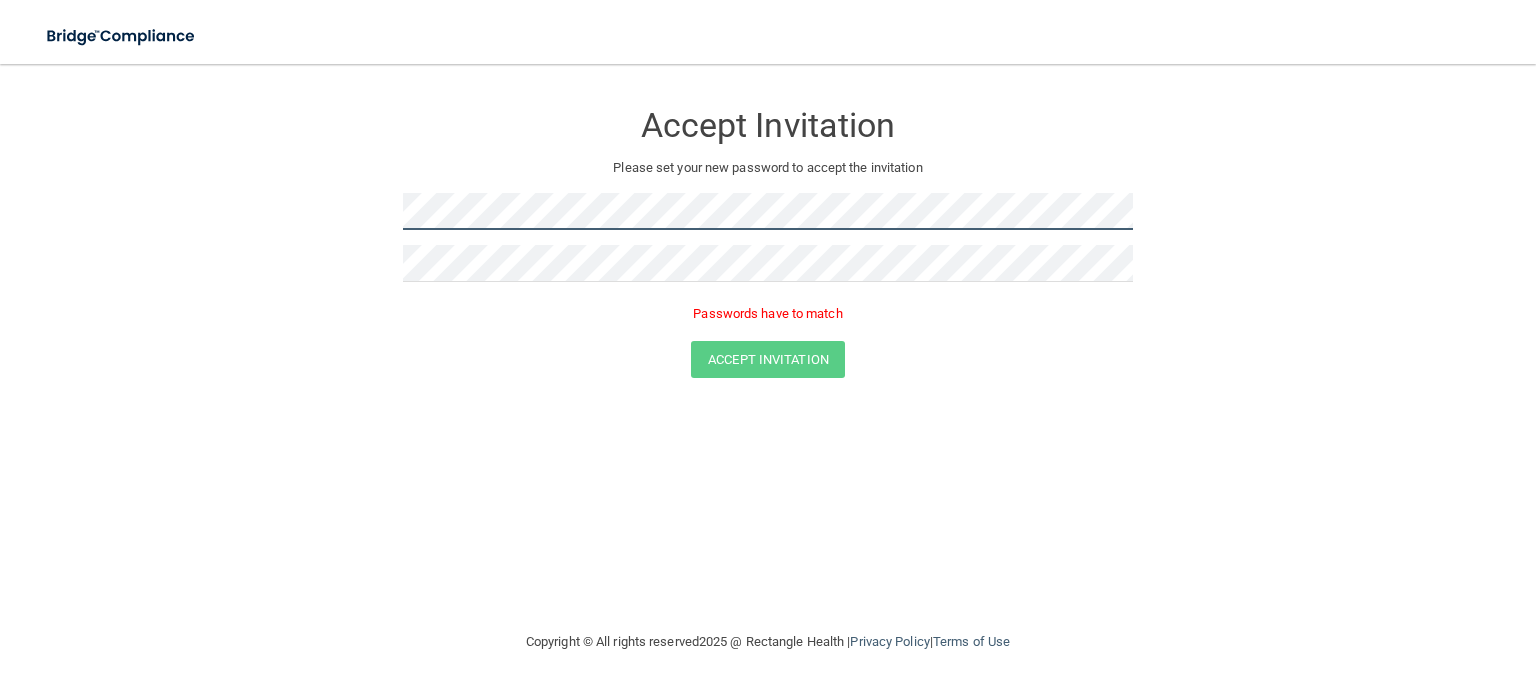 click on "Accept Invitation     Please set your new password to accept the invitation                               Passwords have to match                   Accept Invitation              You have successfully accepted the invitation!   Click here to login .               Copyright © All rights reserved  2025 @ Rectangle Health |  Privacy Policy  |  Terms of Use" at bounding box center [768, 379] 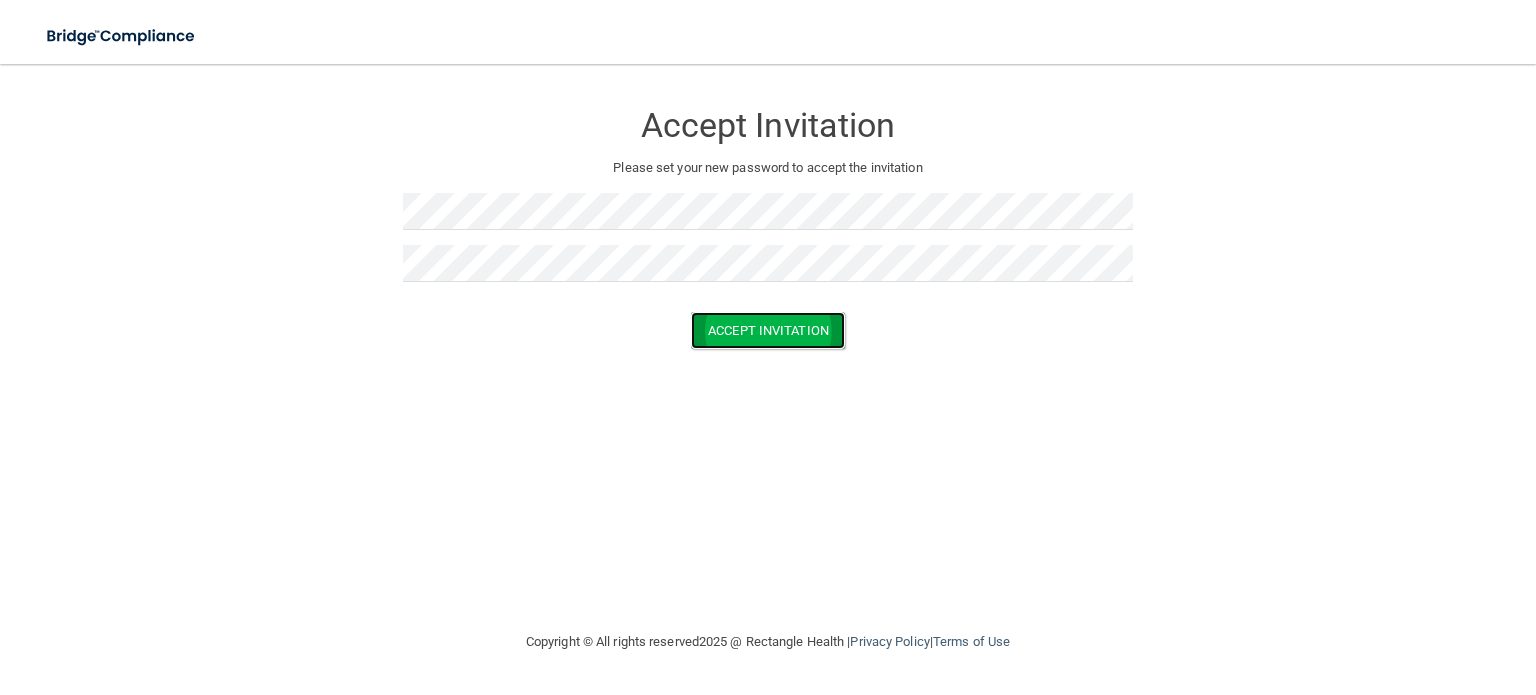click on "Accept Invitation" at bounding box center [768, 330] 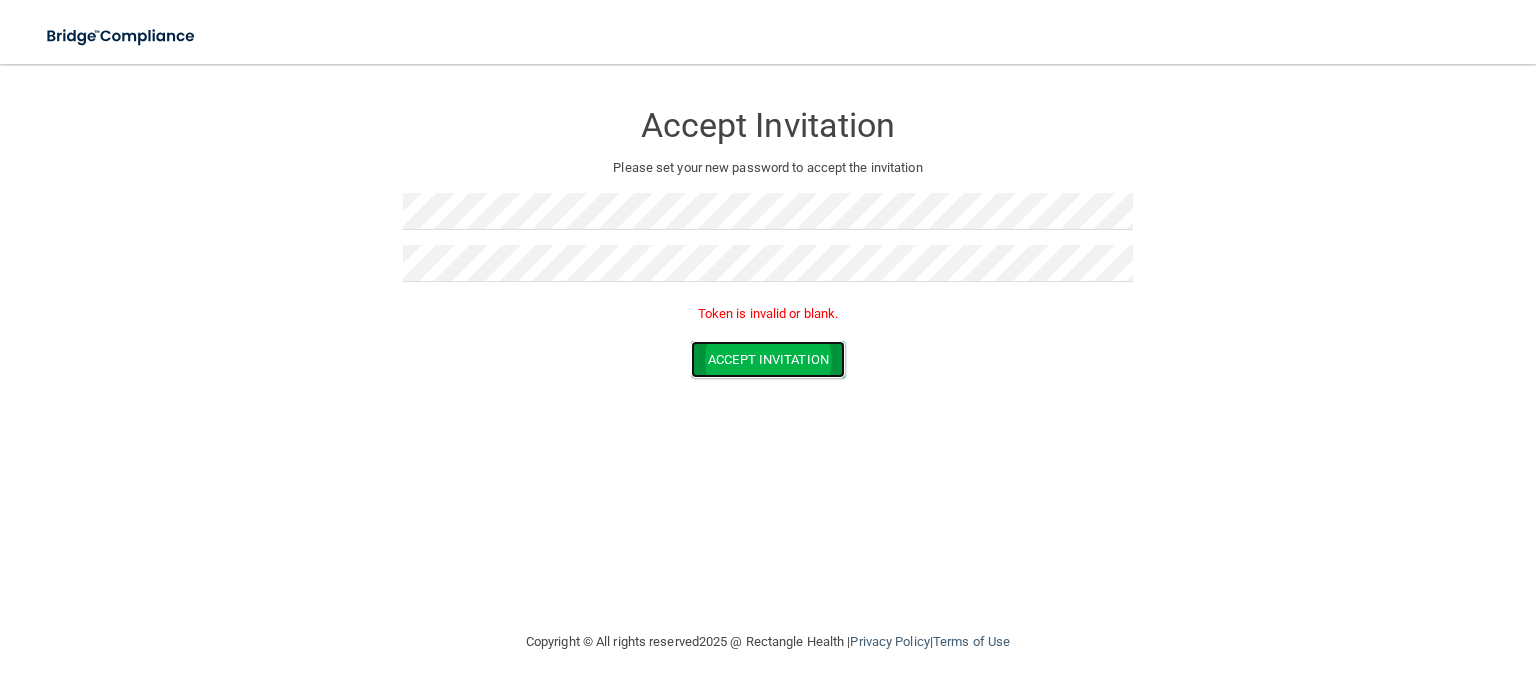 click on "Accept Invitation" at bounding box center (768, 359) 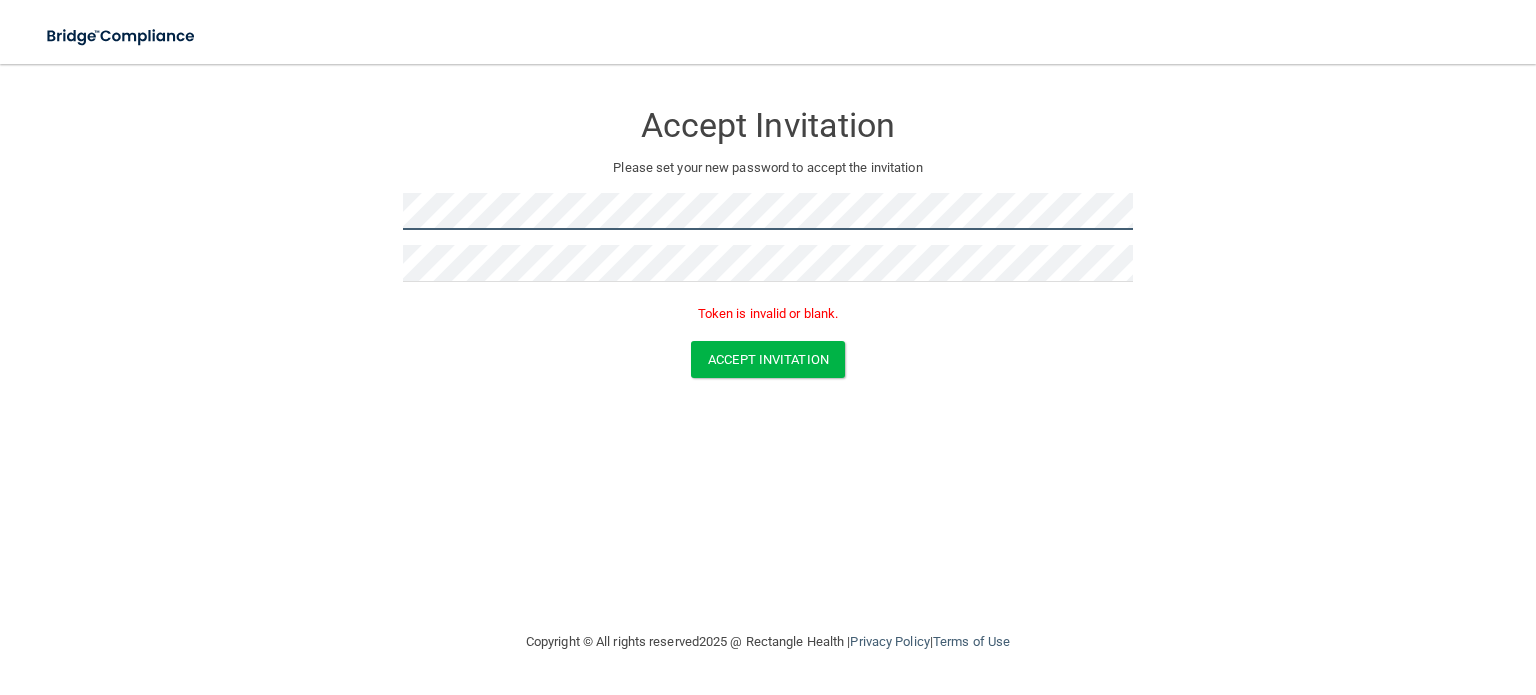 click on "Accept Invitation     Please set your new password to accept the invitation                                   Token is invalid or blank.               Accept Invitation              You have successfully accepted the invitation!   Click here to login ." at bounding box center [768, 243] 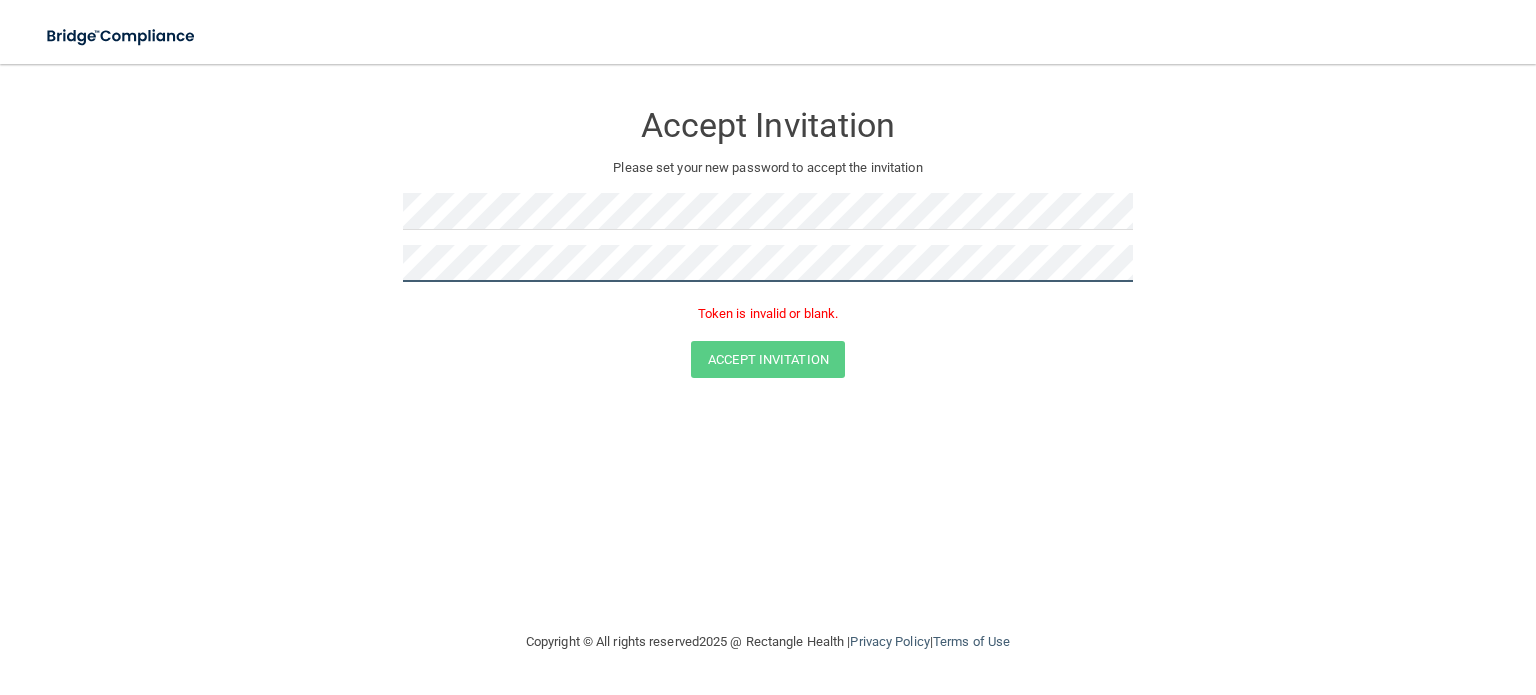 click on "Accept Invitation     Please set your new password to accept the invitation                                   Token is invalid or blank.               Accept Invitation              You have successfully accepted the invitation!   Click here to login ." at bounding box center (768, 243) 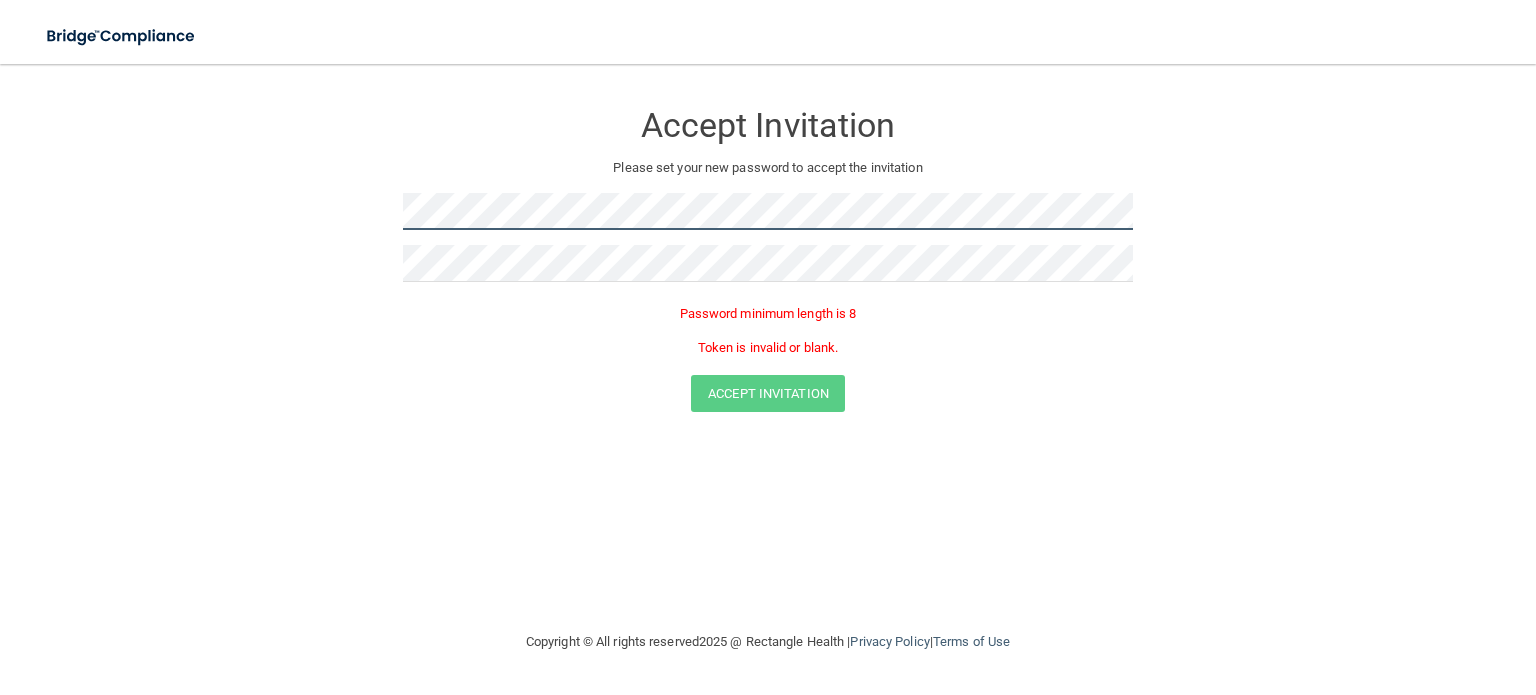 click on "Accept Invitation     Please set your new password to accept the invitation                             Password minimum length is 8       Token is invalid or blank.               Accept Invitation              You have successfully accepted the invitation!   Click here to login ." at bounding box center [768, 260] 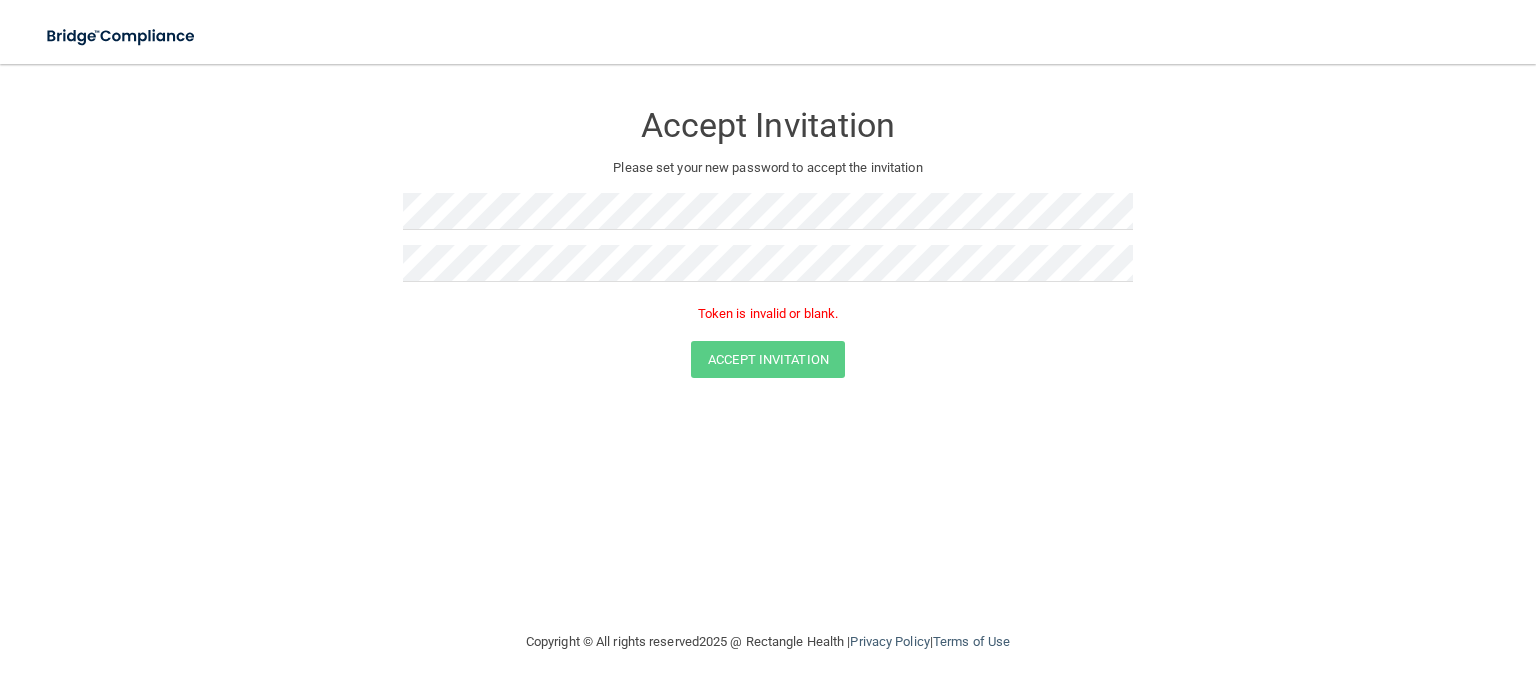 click on "Accept Invitation     Please set your new password to accept the invitation                                   Token is invalid or blank.               Accept Invitation              You have successfully accepted the invitation!   Click here to login ." at bounding box center (768, 243) 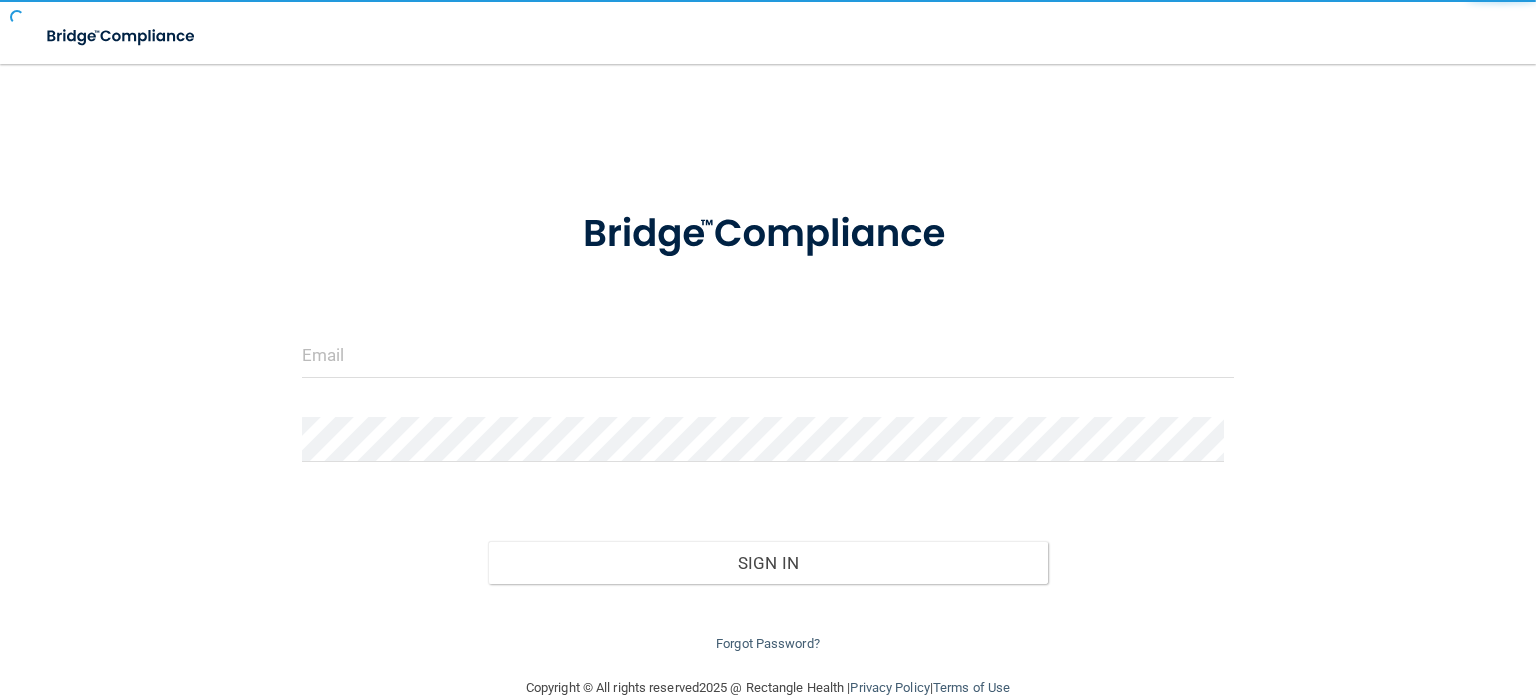scroll, scrollTop: 0, scrollLeft: 0, axis: both 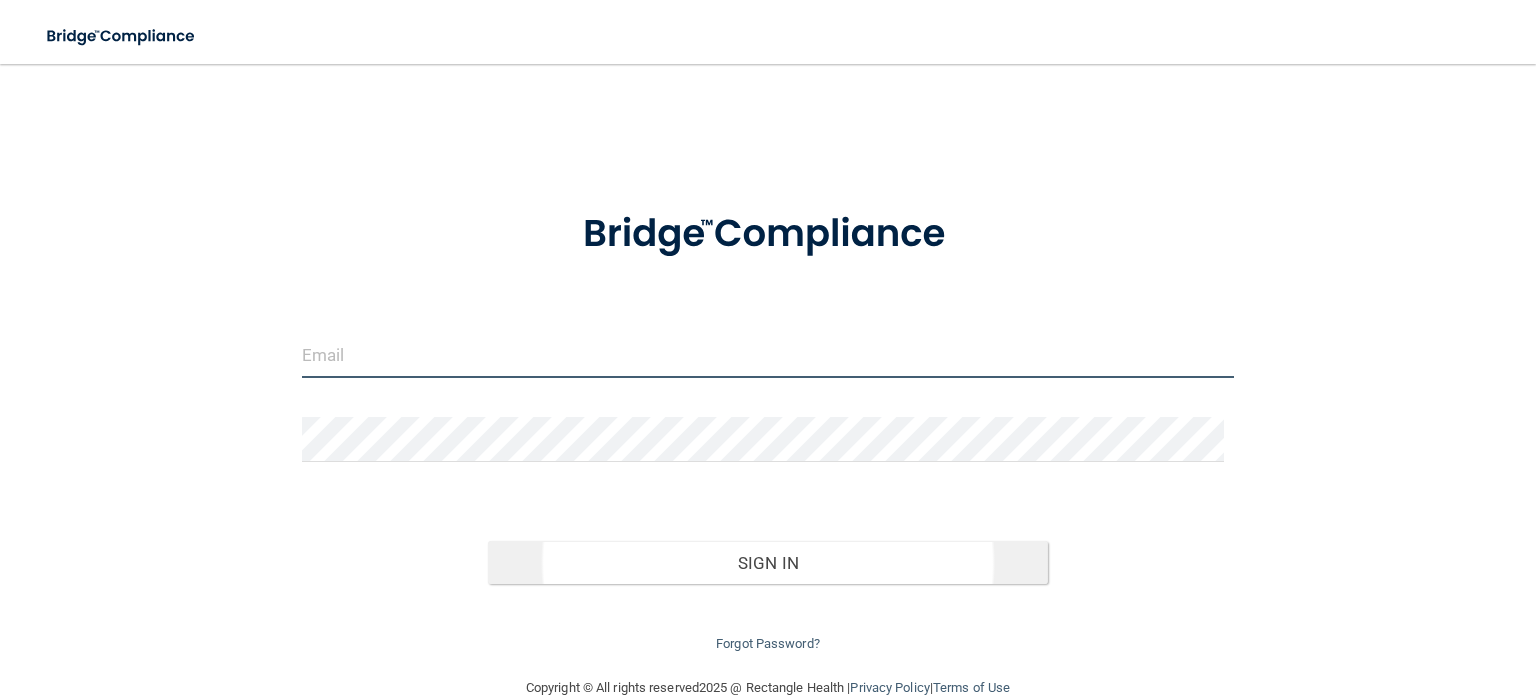 type on "[EMAIL]" 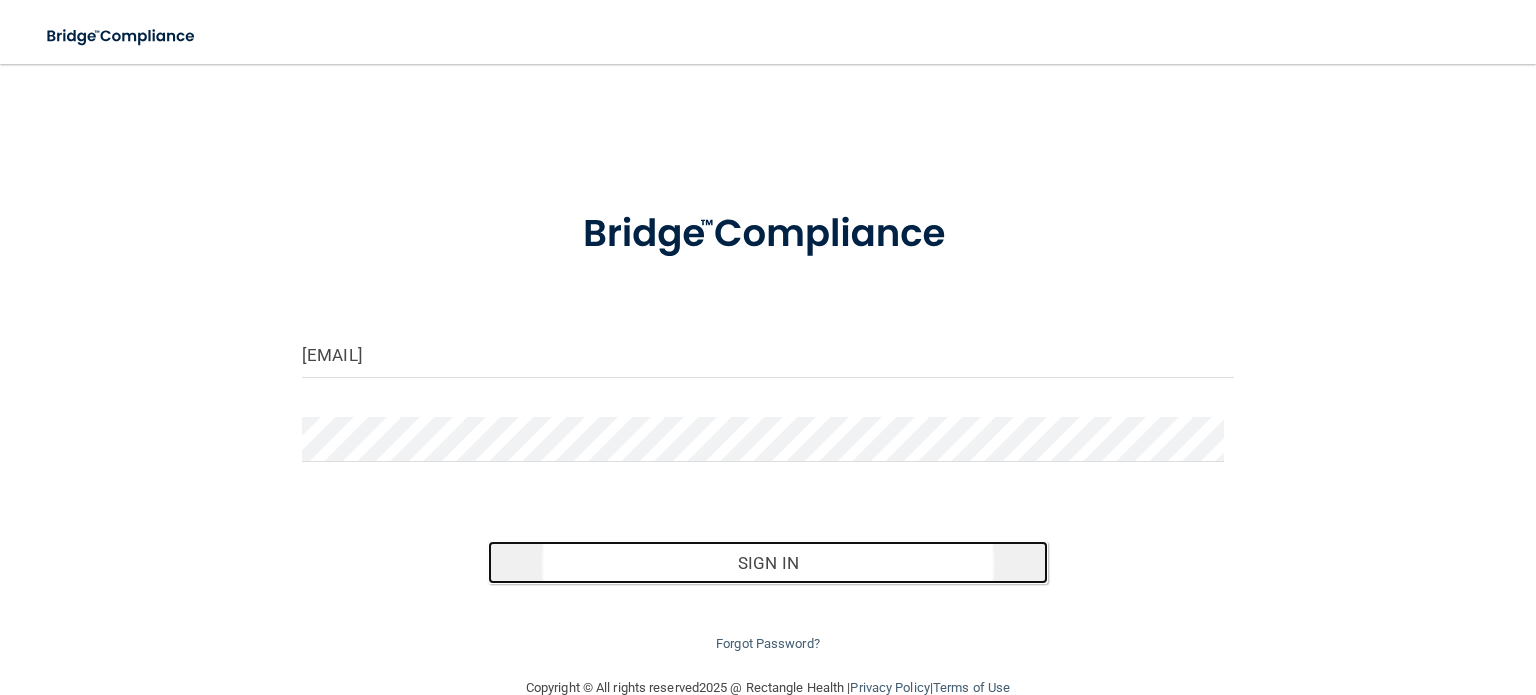 click on "Sign In" at bounding box center [767, 563] 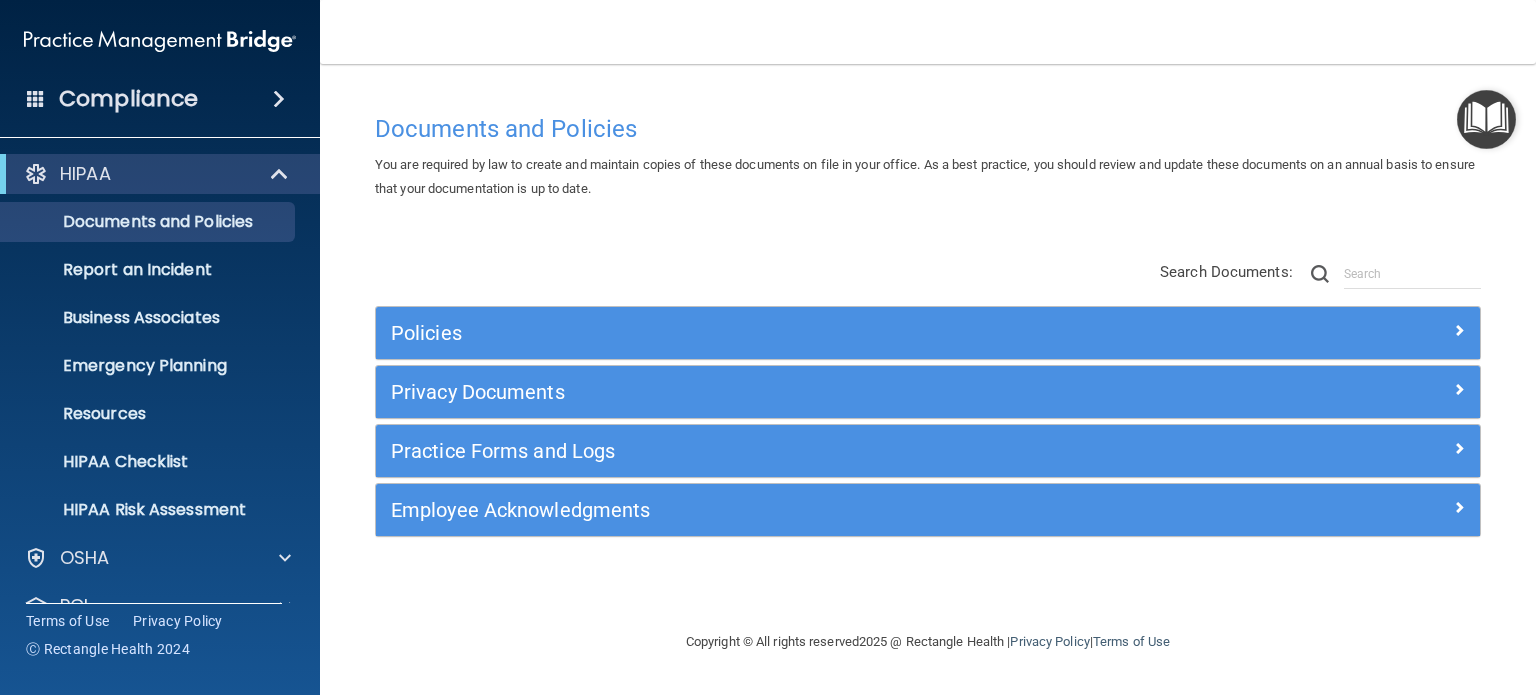 click on "Compliance" at bounding box center [128, 99] 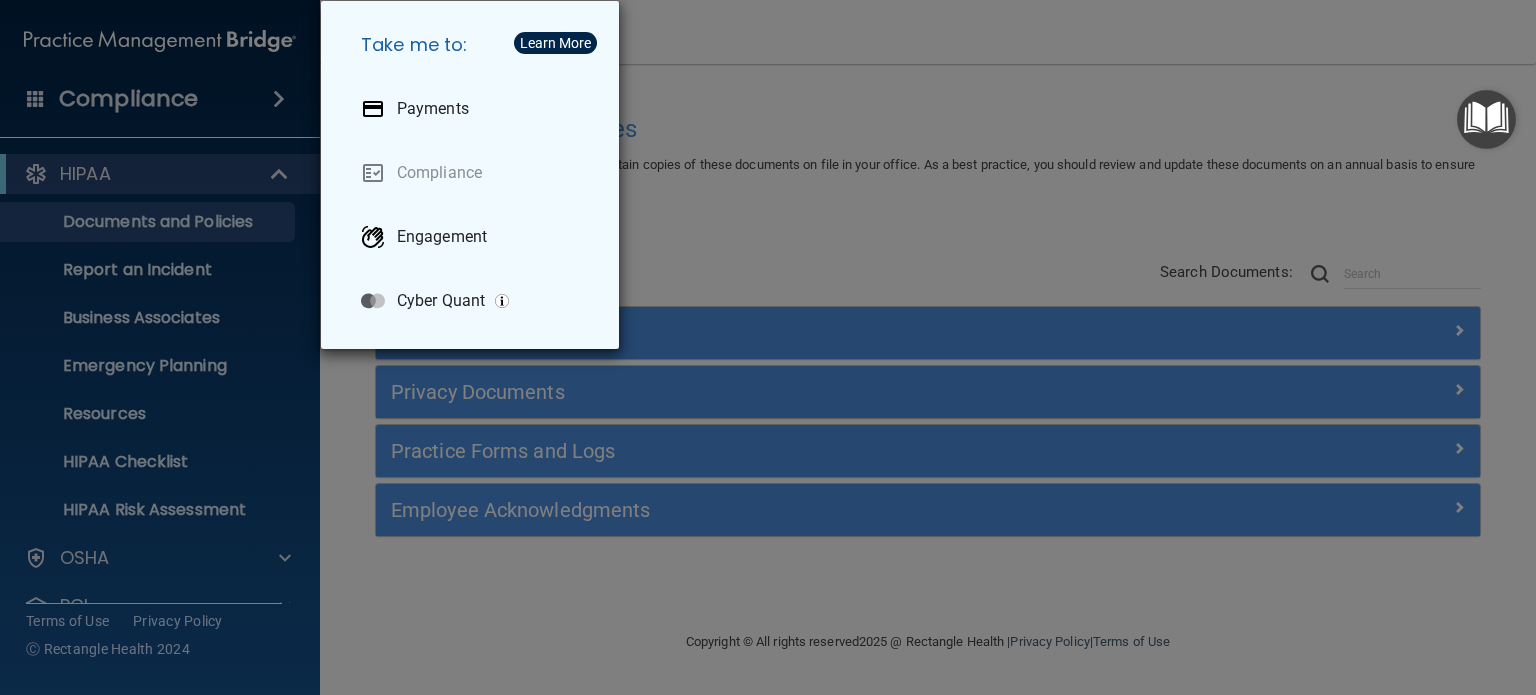 click on "Take me to:             Payments                   Compliance                     Engagement                     Cyber Quant" at bounding box center (768, 347) 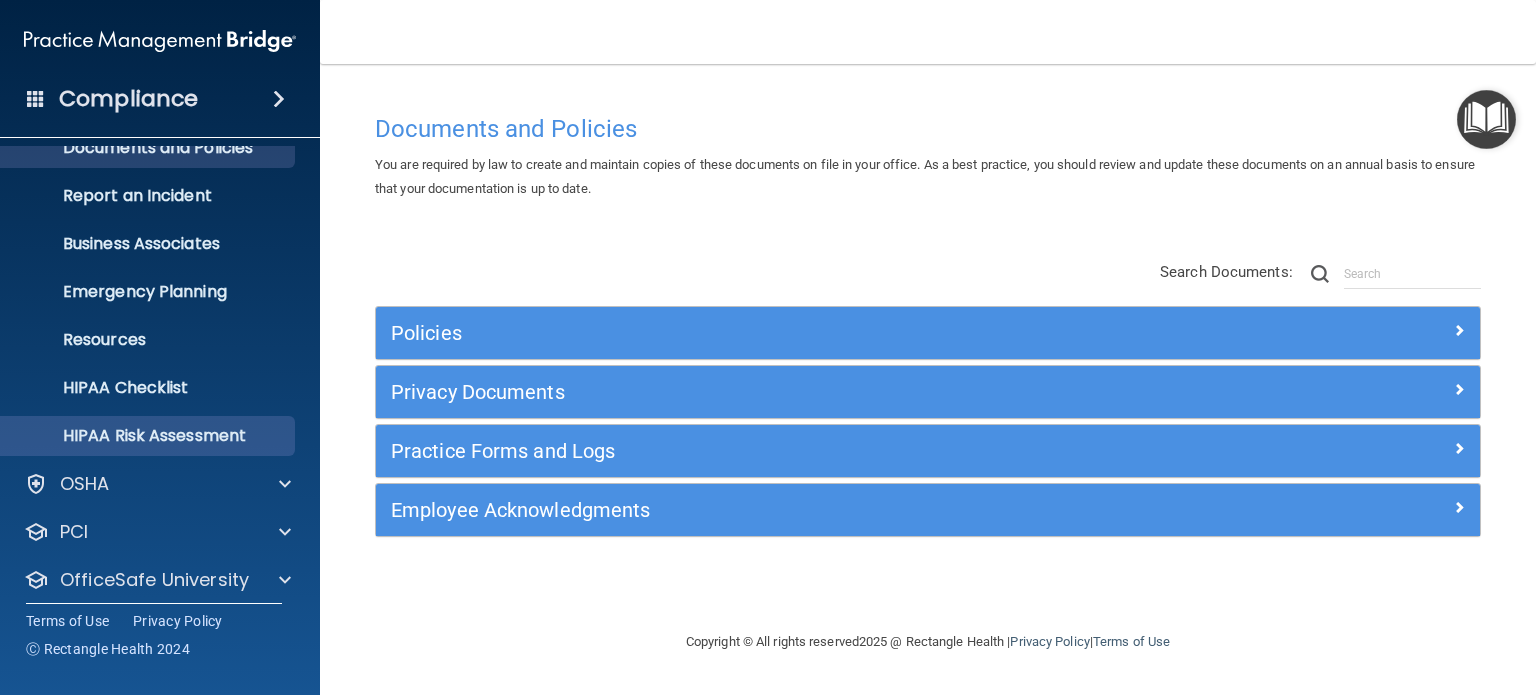 scroll, scrollTop: 134, scrollLeft: 0, axis: vertical 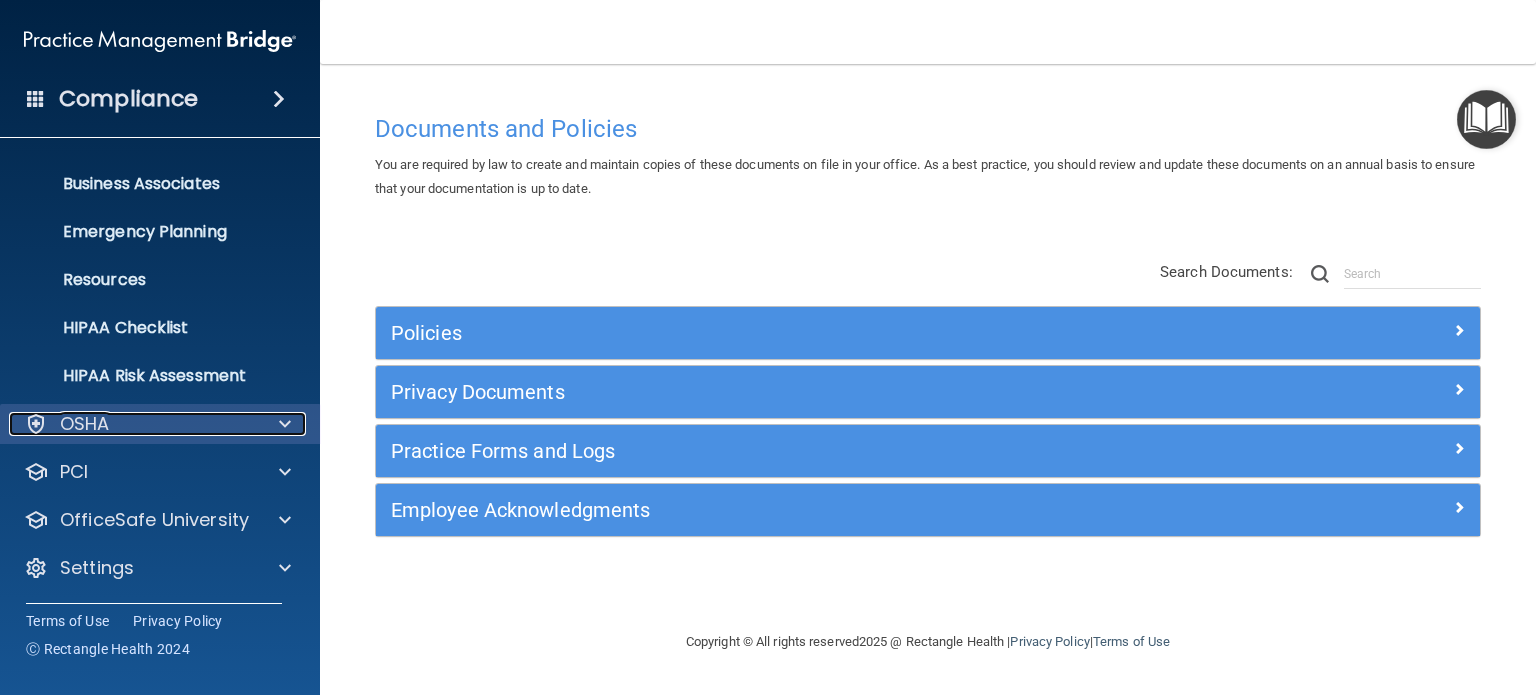 click on "OSHA" at bounding box center [133, 424] 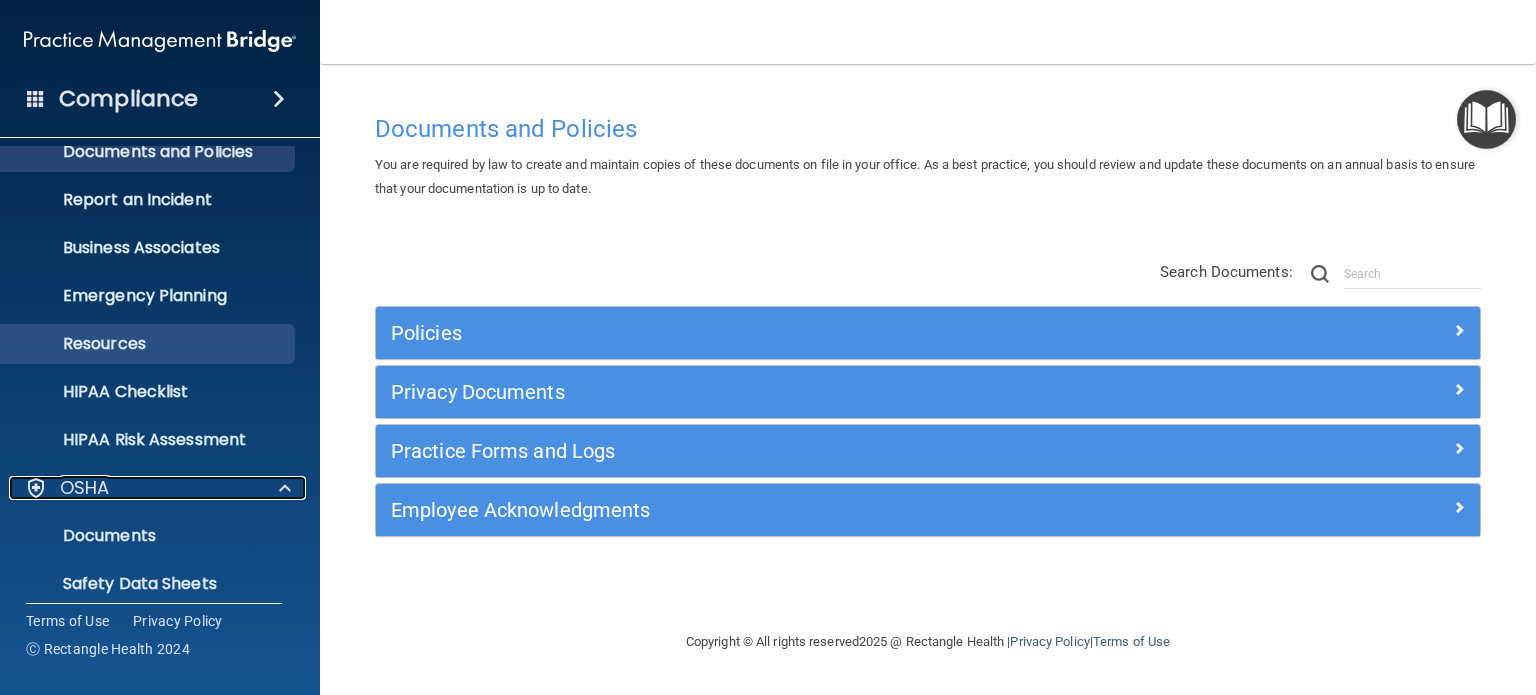 scroll, scrollTop: 0, scrollLeft: 0, axis: both 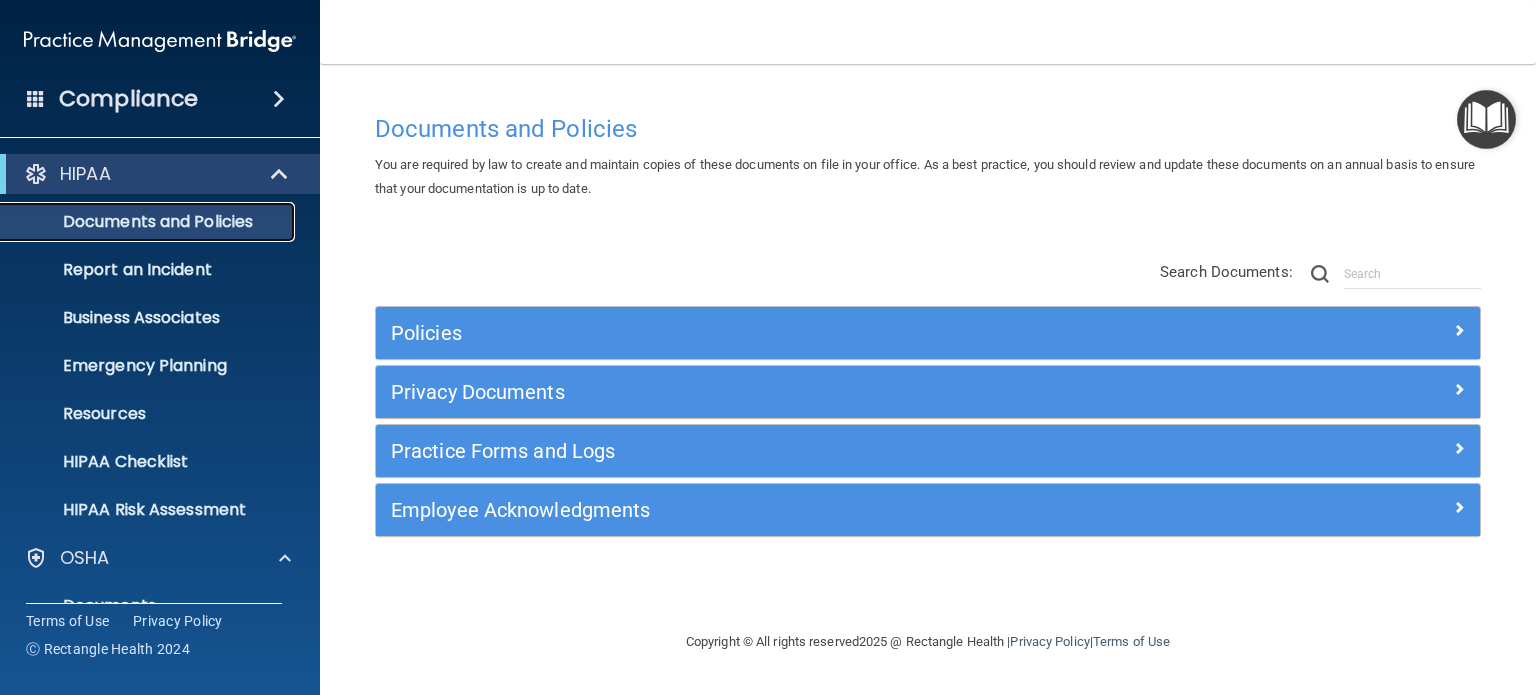 click on "Documents and Policies" at bounding box center [149, 222] 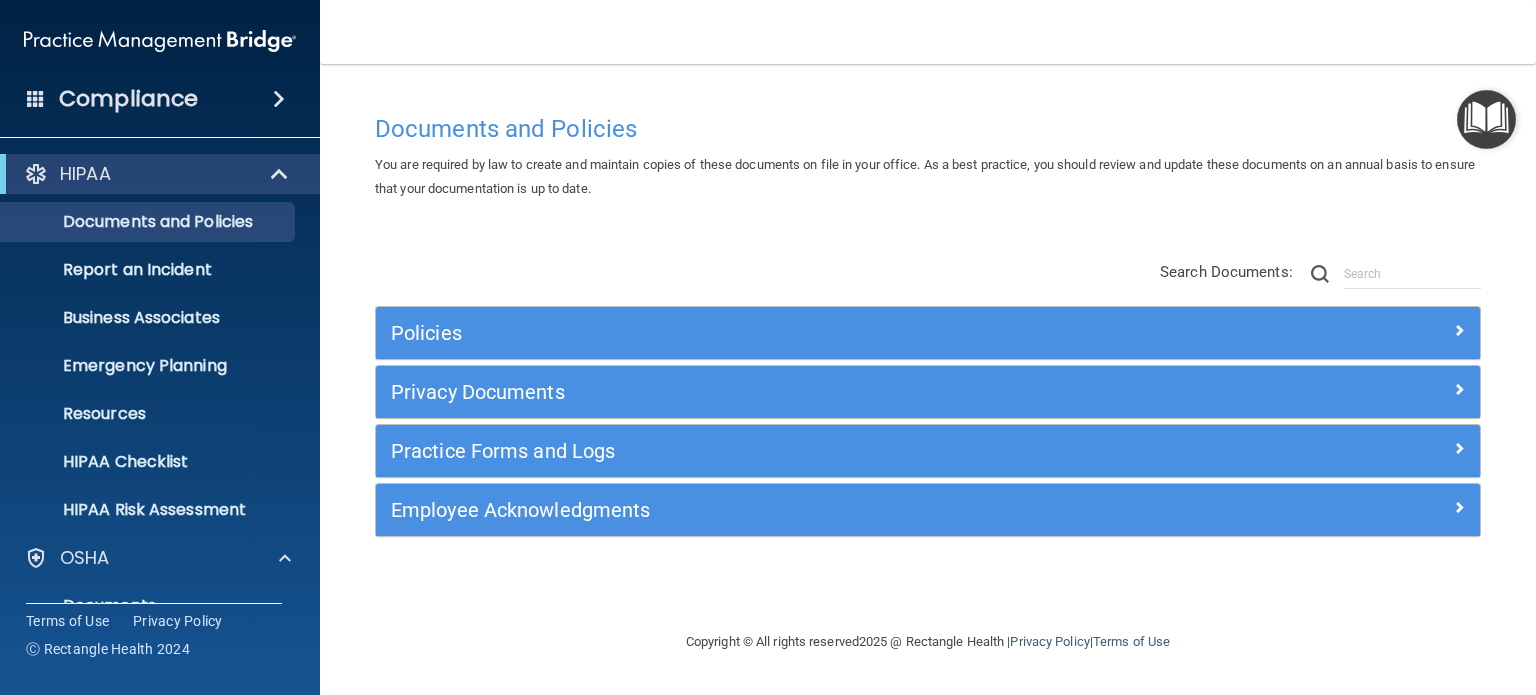 click on "Policies
Select All   (Unselect 0)    Unselect All            Print Selected (0)                       Acceptable Use Policy                         Policy that defines acceptable and unacceptable use of electronic devices and network resources in conjunction with its established culture of ethical and lawful behavior, openness, trust, and integrity.                     Business Associates Policy                         Policy that describes the obligations of business associates and the requirements for contracting with business associates.                     Complaint Process Policy                         Policy to provide a process for patients and responsible parties to make complaints concerning privacy and security practices.                     Document Destruction Policy                                             Documentation Retention Policy                                             Employee Access to PHI Policy" at bounding box center [928, 400] 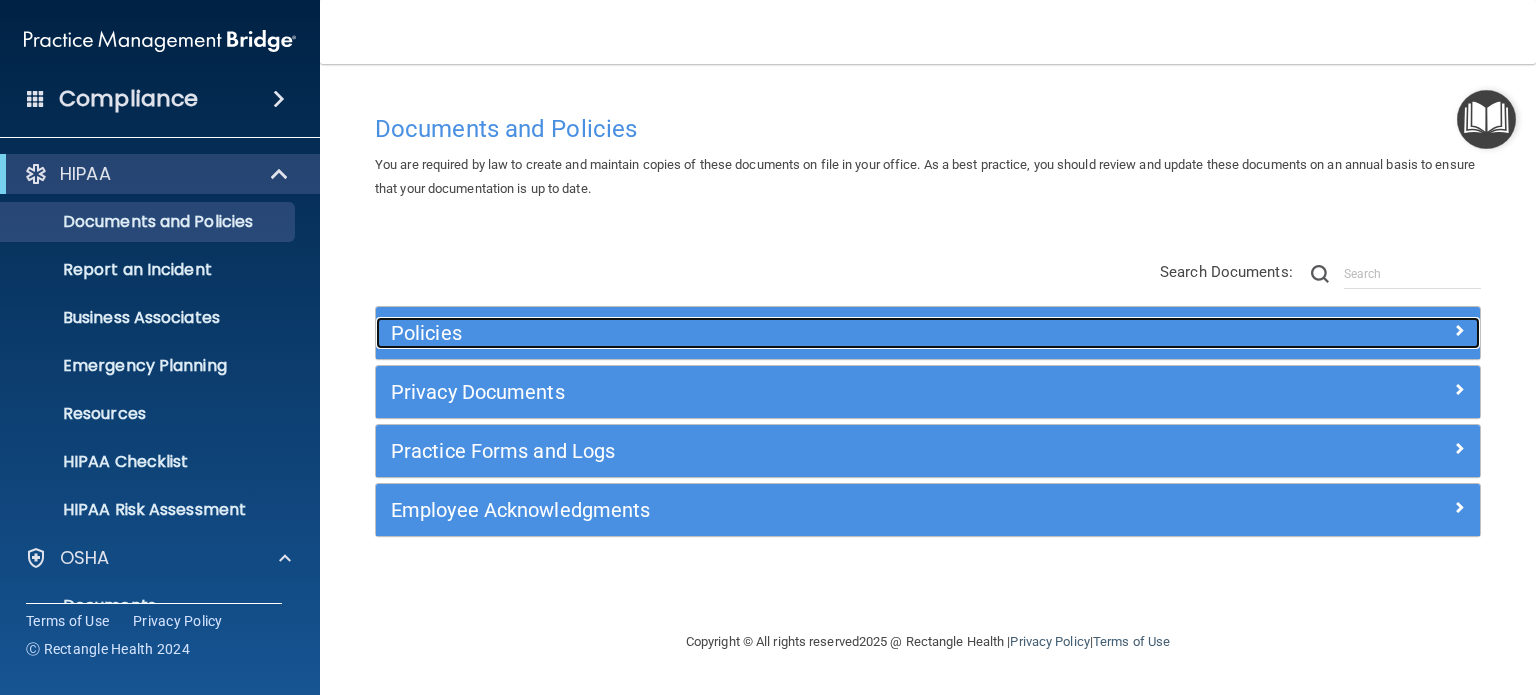 click on "Policies" at bounding box center (790, 333) 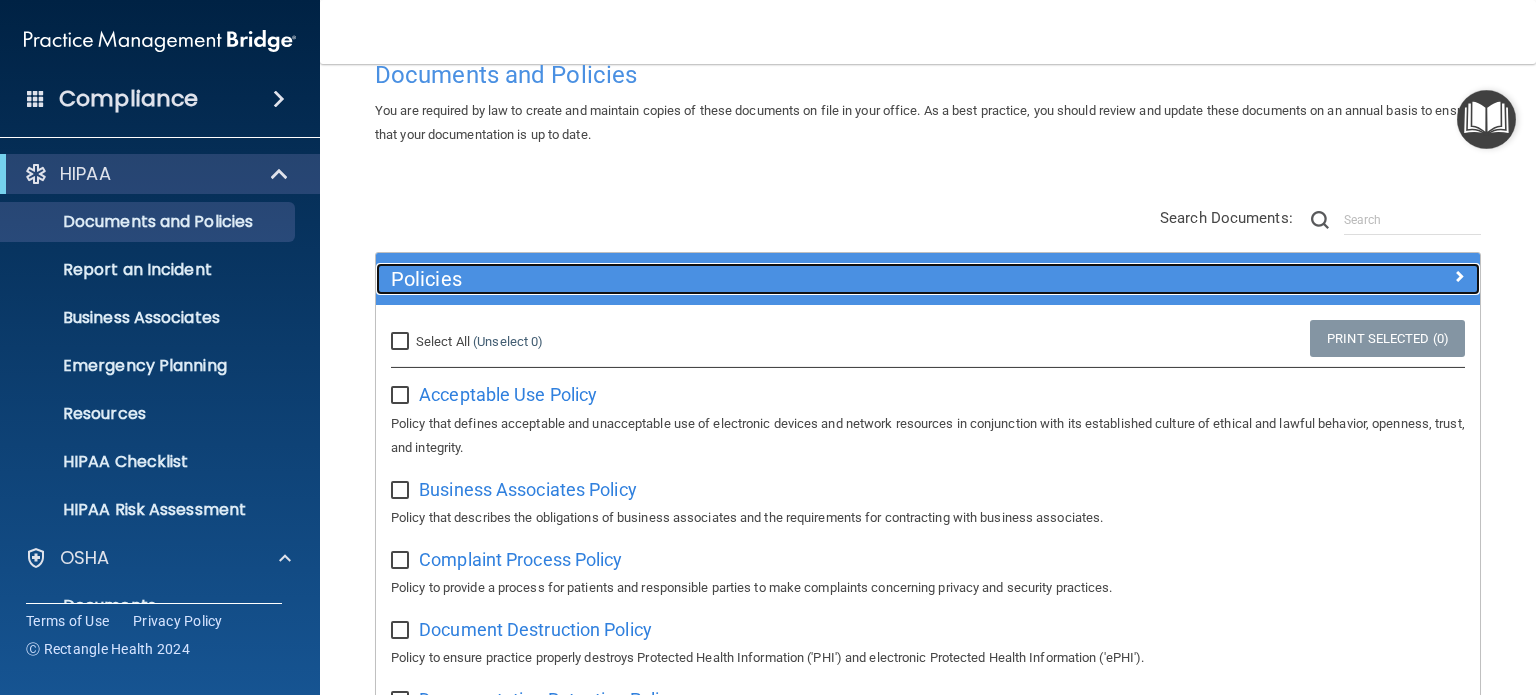 scroll, scrollTop: 100, scrollLeft: 0, axis: vertical 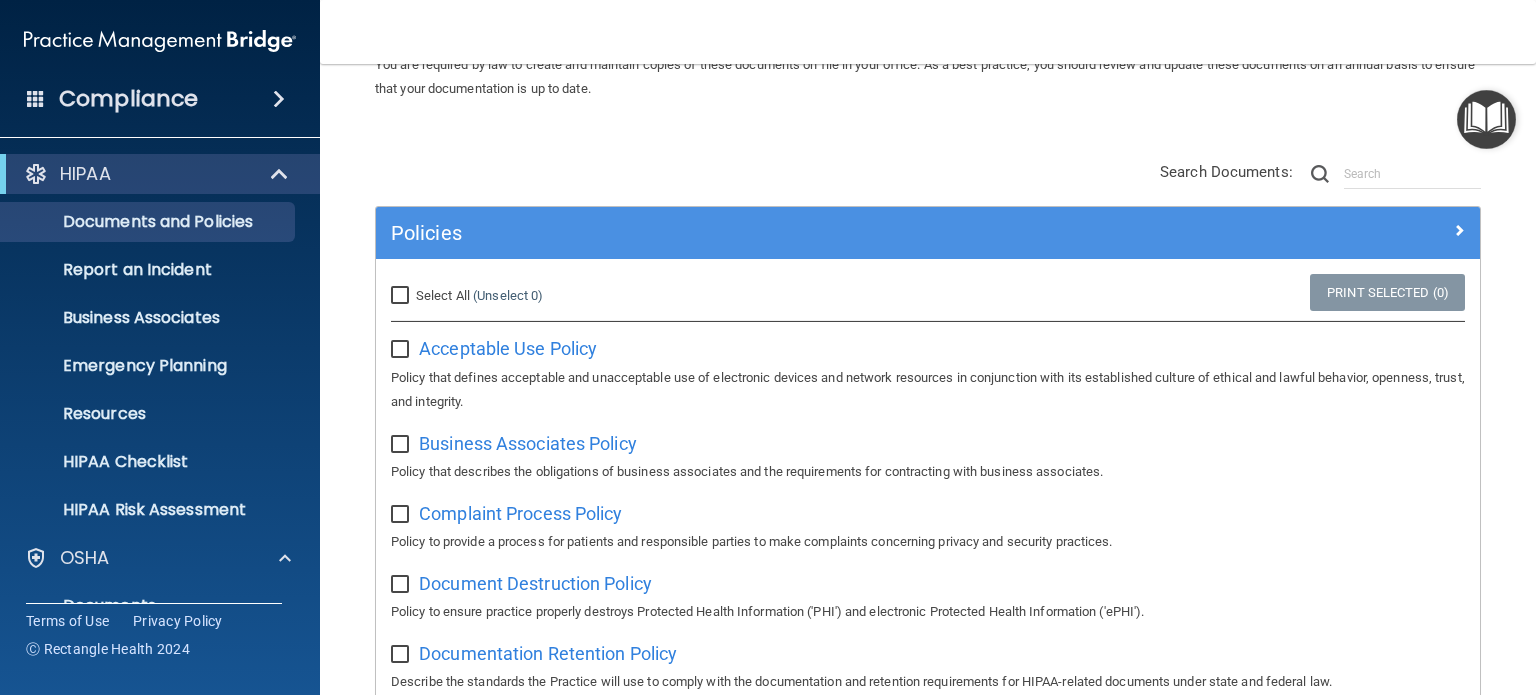 click on "Select All   (Unselect 0)    Unselect All" at bounding box center (402, 296) 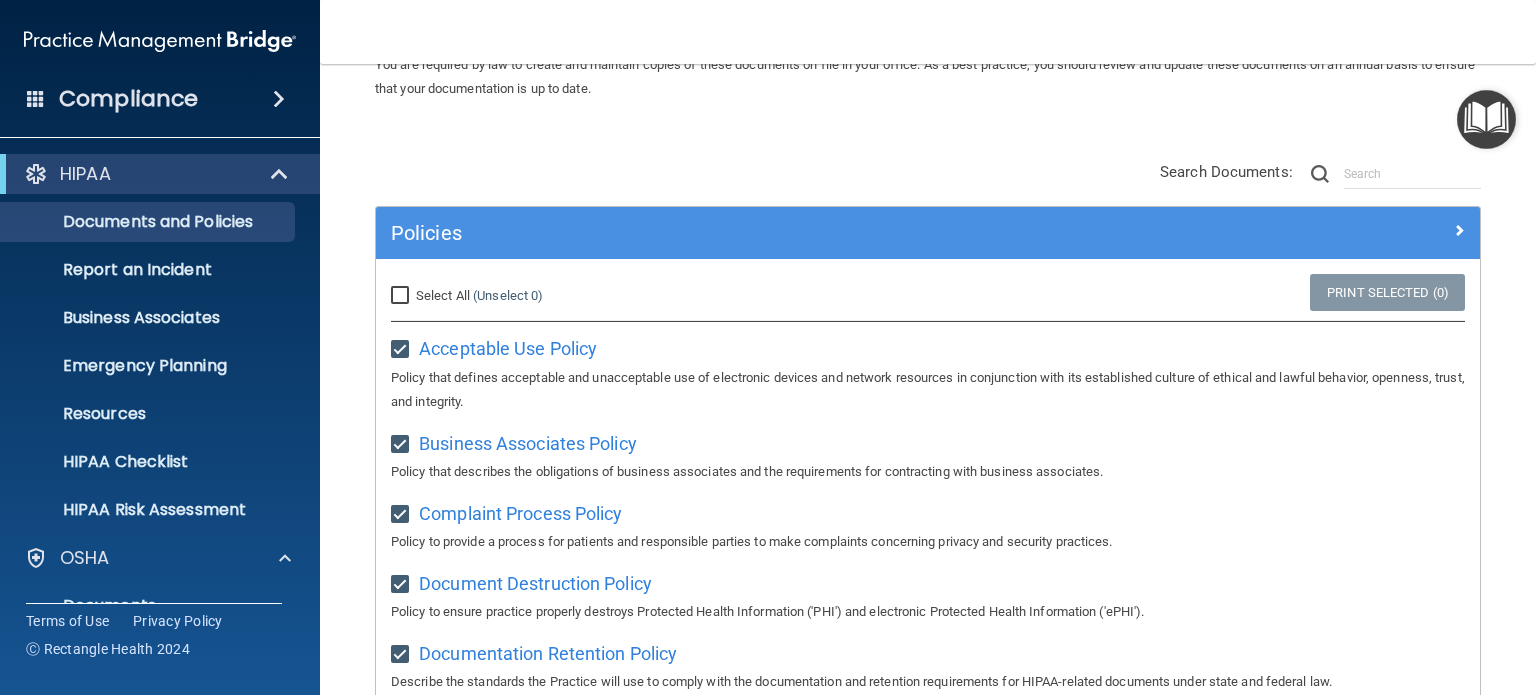 checkbox on "true" 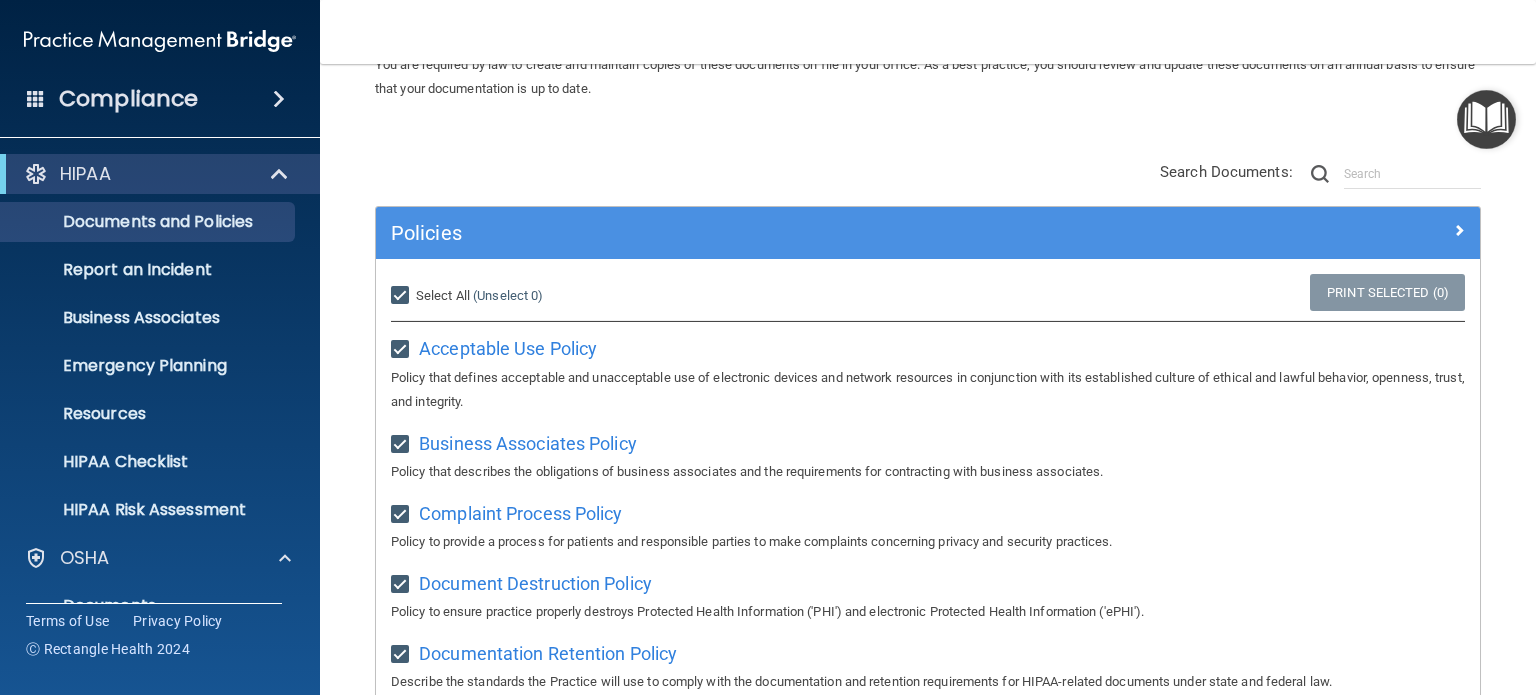 checkbox on "true" 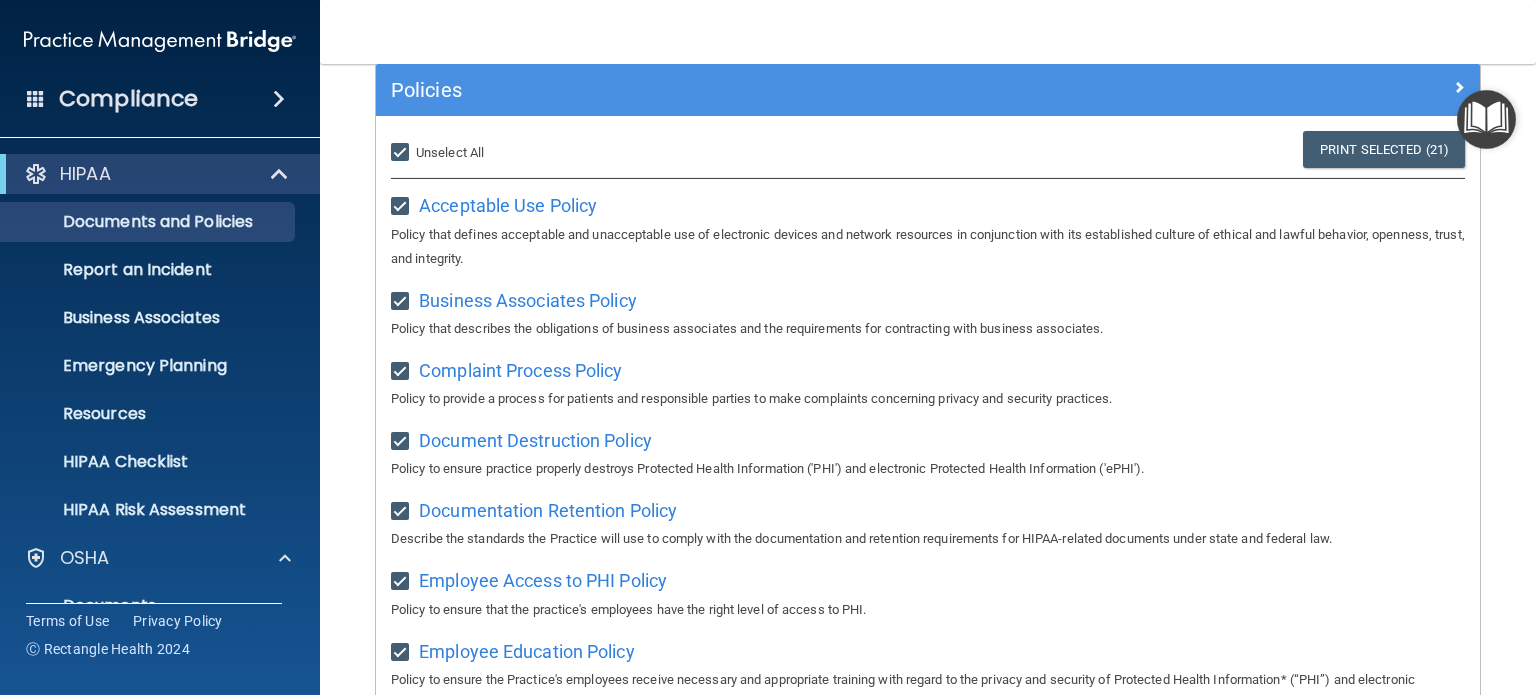 scroll, scrollTop: 14, scrollLeft: 0, axis: vertical 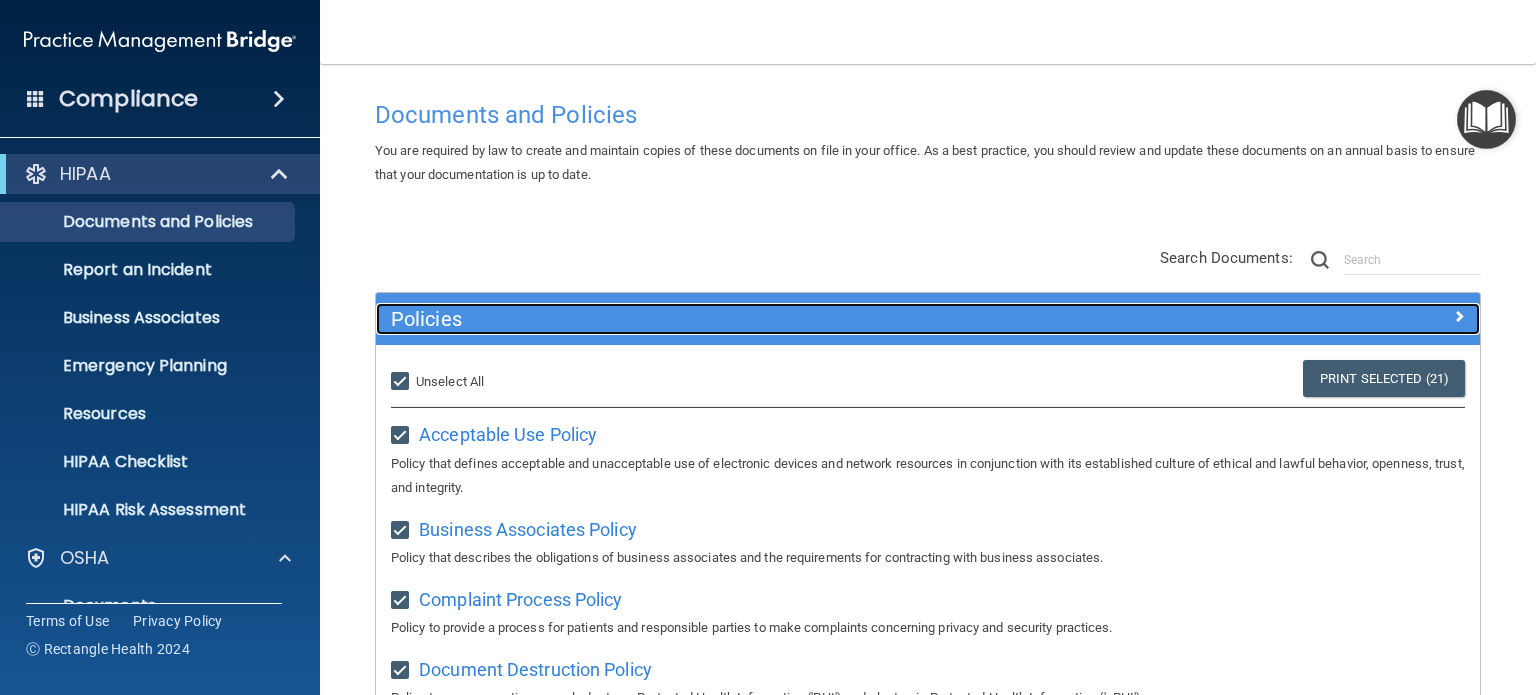 click at bounding box center (1342, 315) 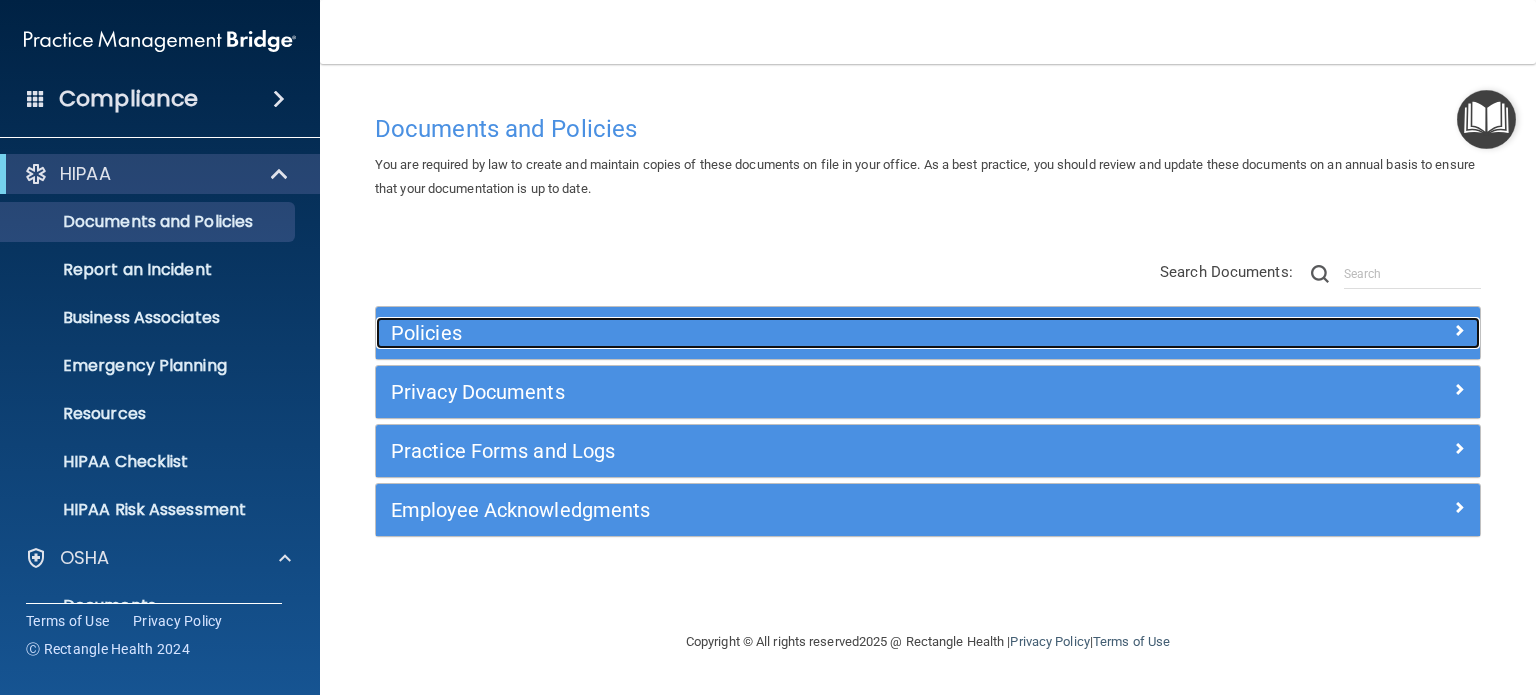 scroll, scrollTop: 0, scrollLeft: 0, axis: both 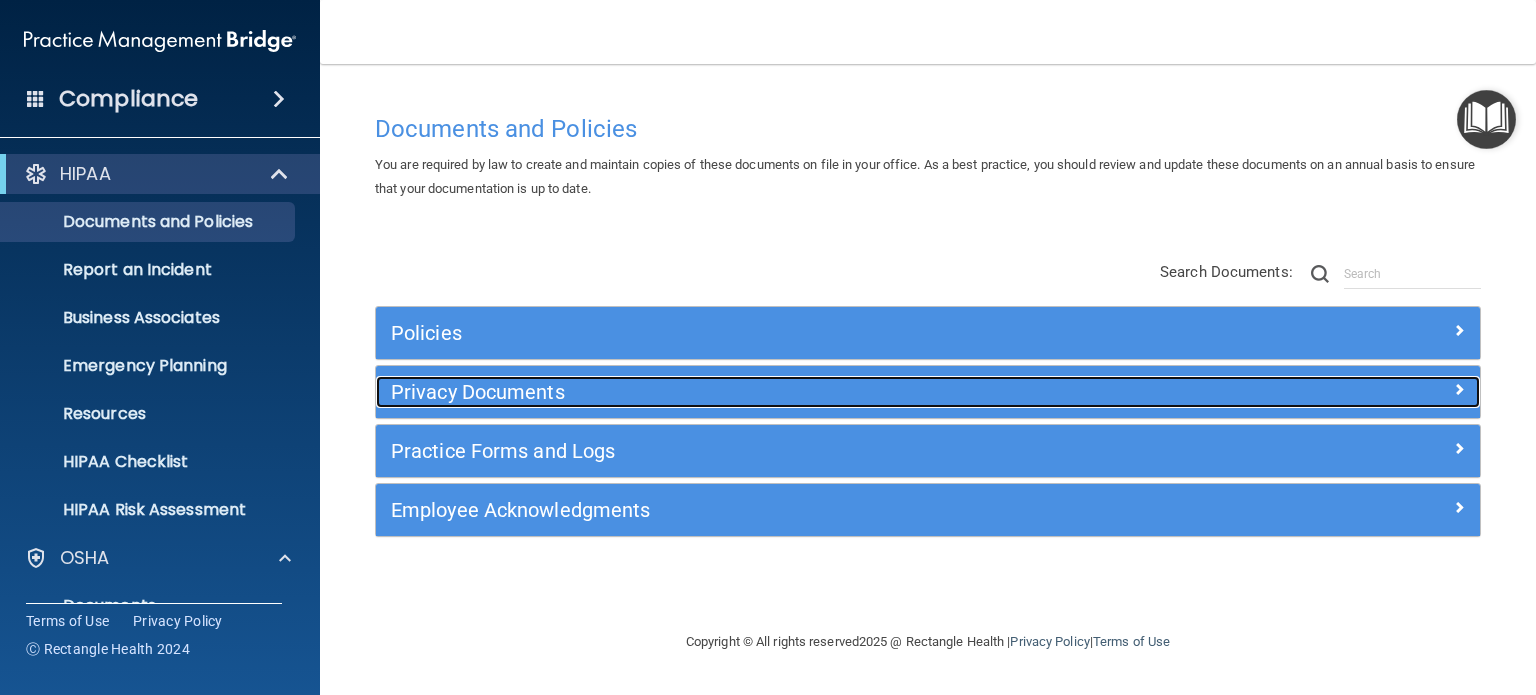 click on "Privacy Documents" at bounding box center [790, 392] 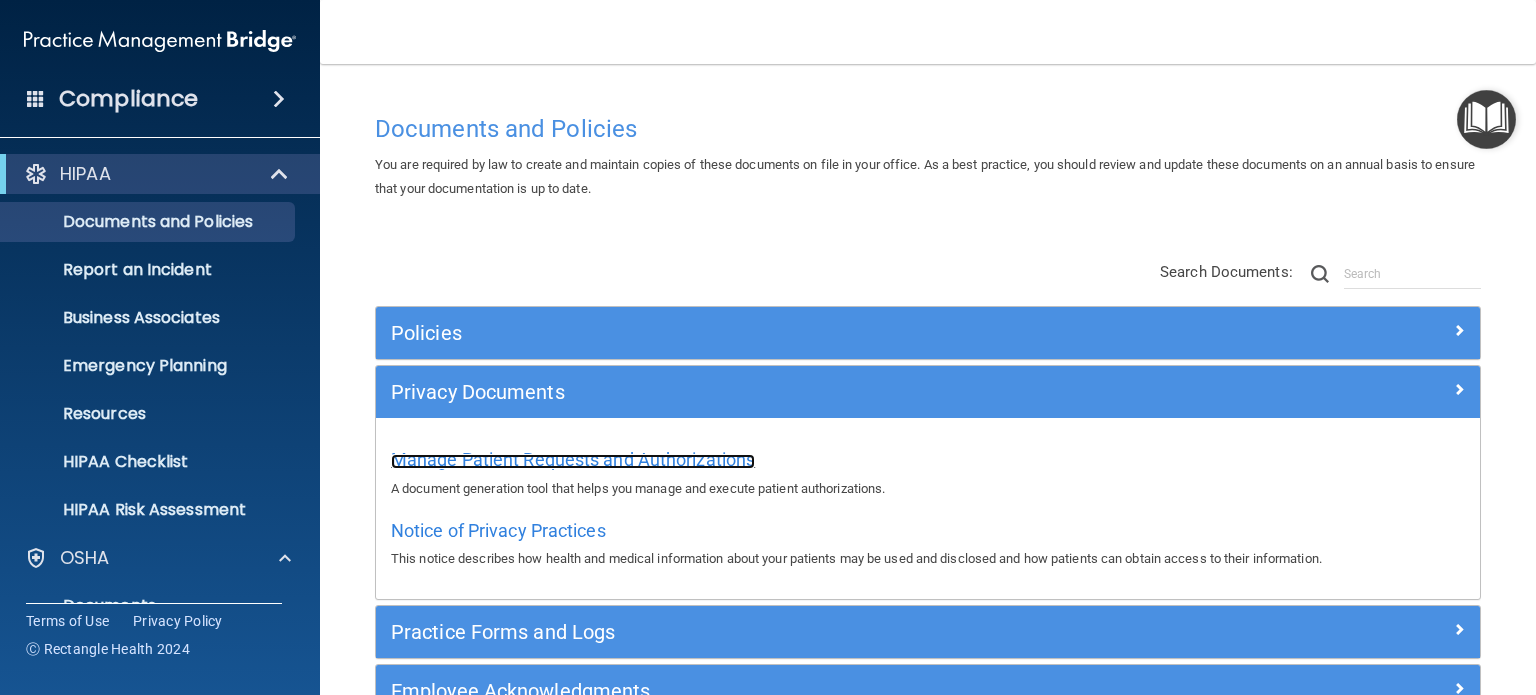 click on "Manage Patient Requests and Authorizations" at bounding box center (573, 459) 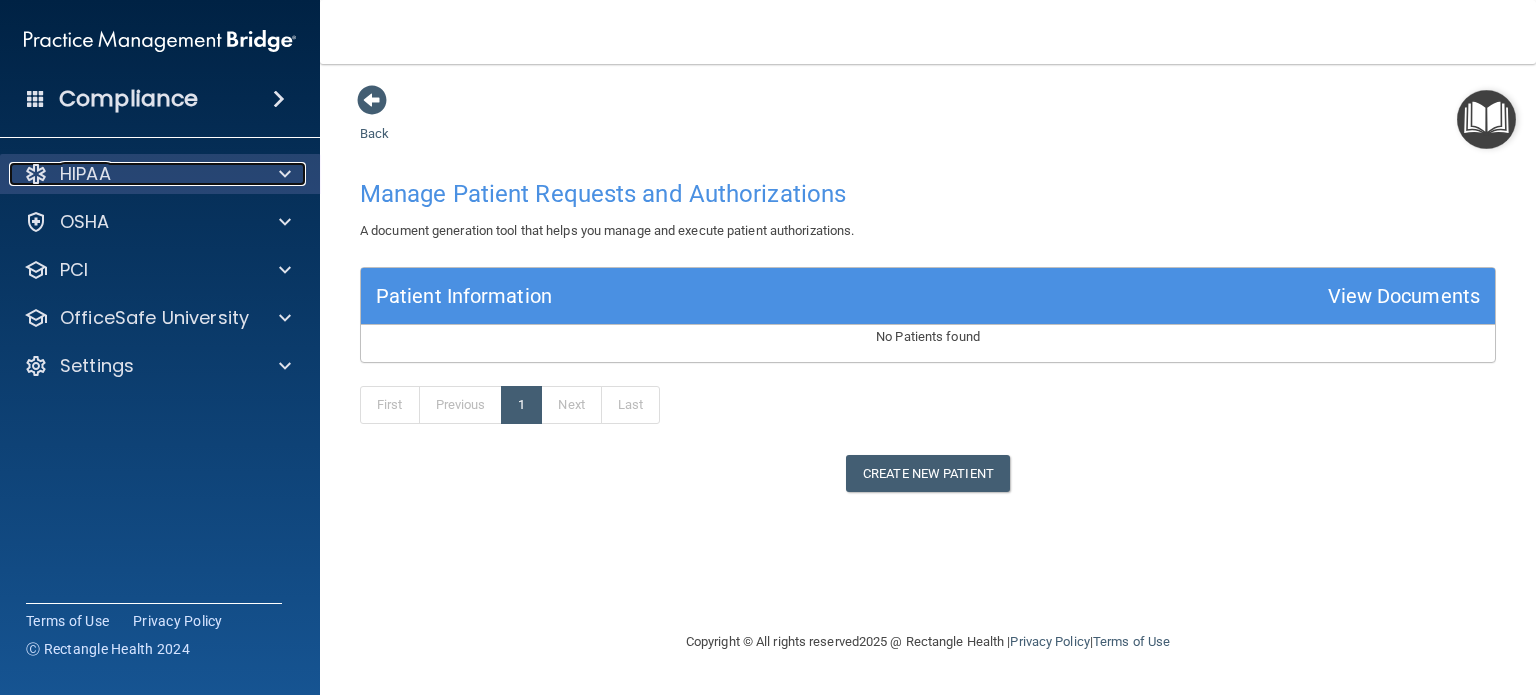 click on "HIPAA" at bounding box center [133, 174] 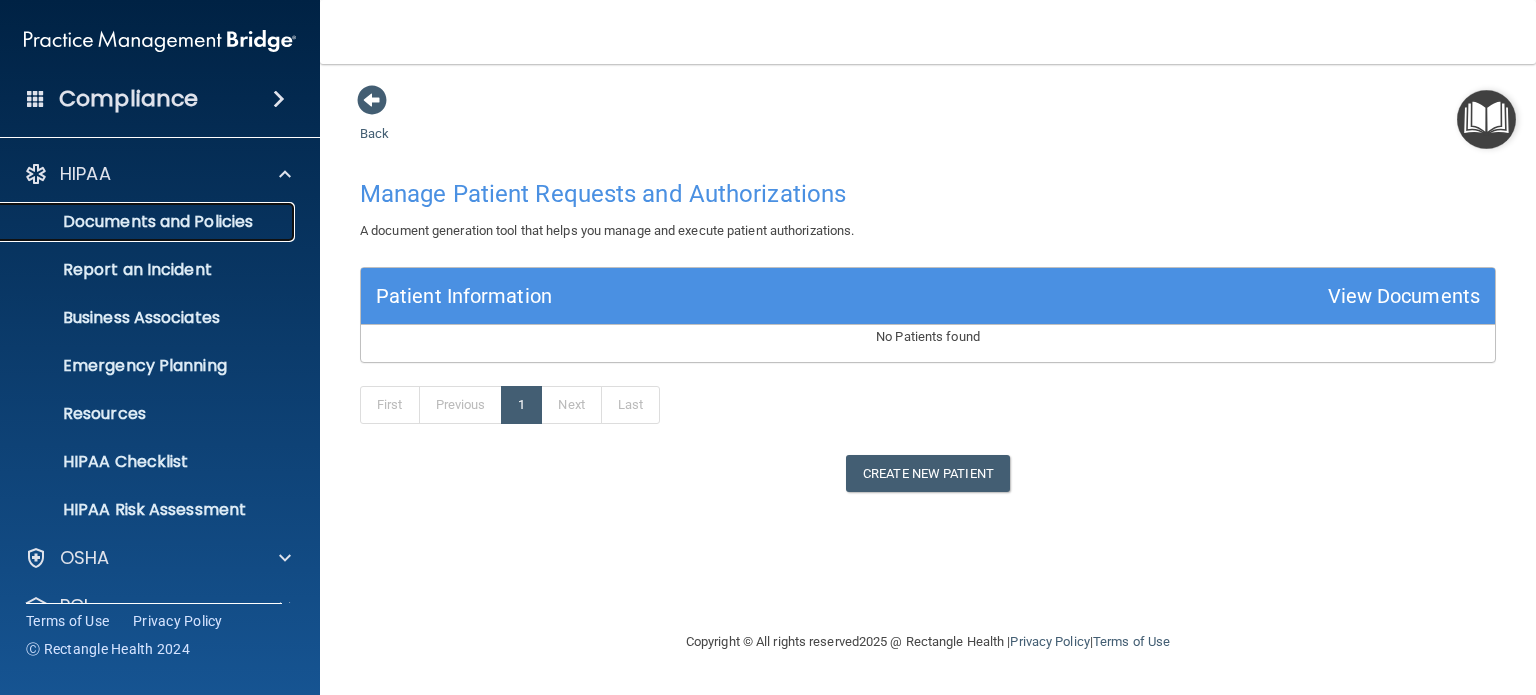 click on "Documents and Policies" at bounding box center [149, 222] 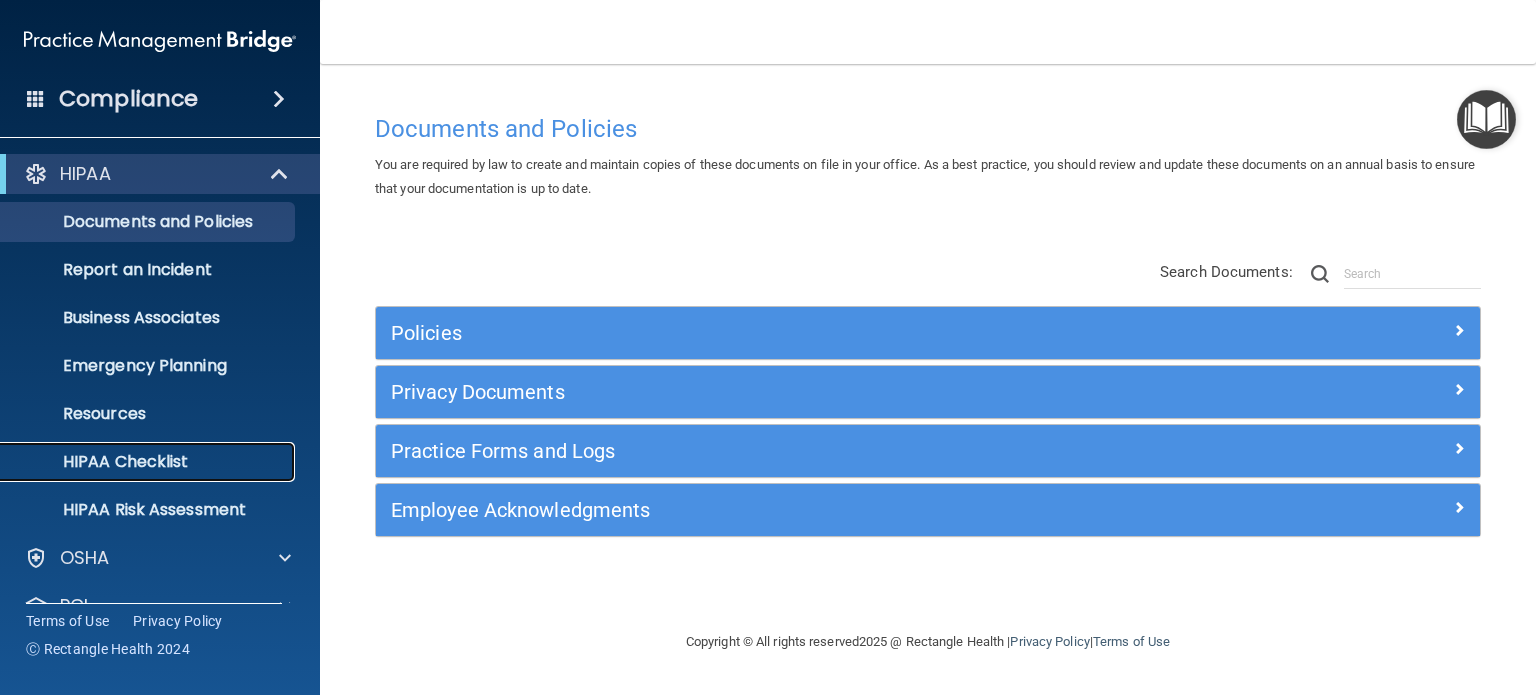 click on "HIPAA Checklist" at bounding box center [149, 462] 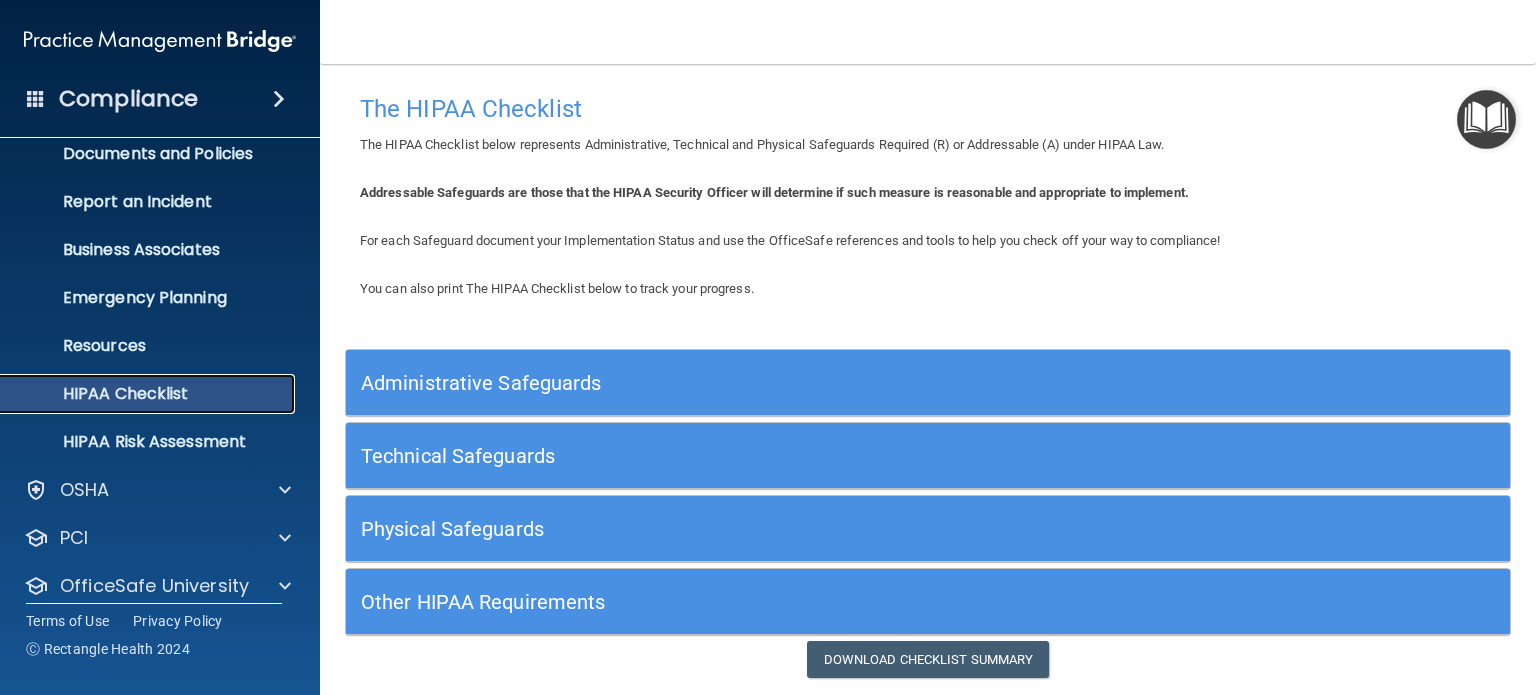 scroll, scrollTop: 134, scrollLeft: 0, axis: vertical 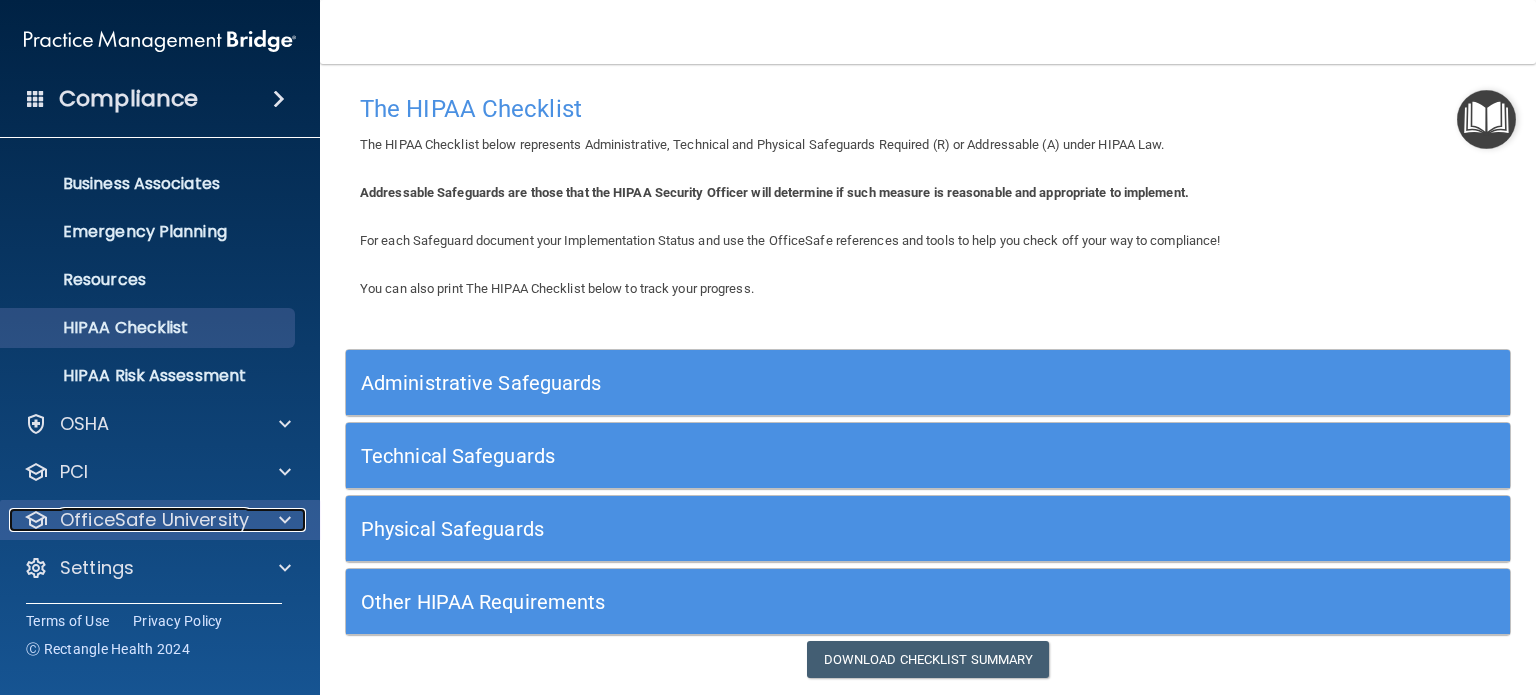 click on "OfficeSafe University" at bounding box center (154, 520) 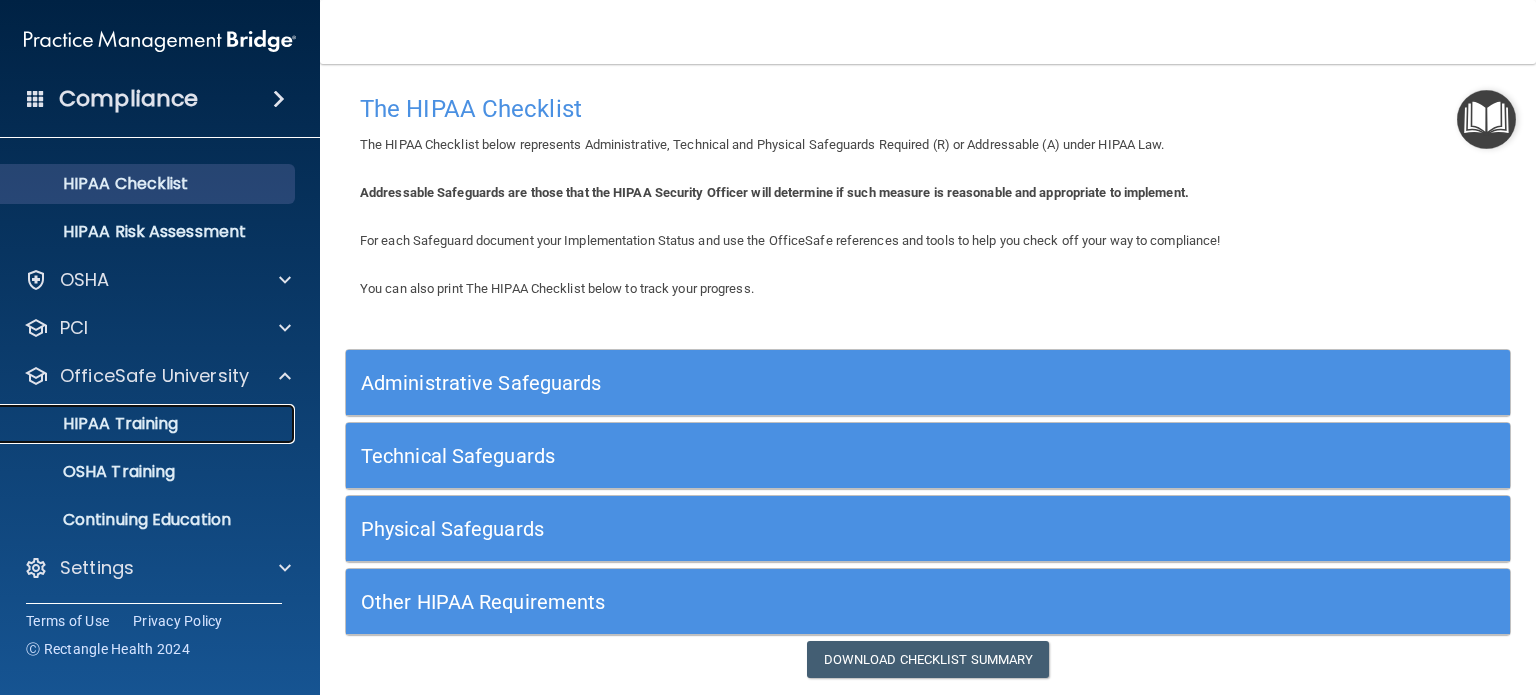 click on "HIPAA Training" at bounding box center [149, 424] 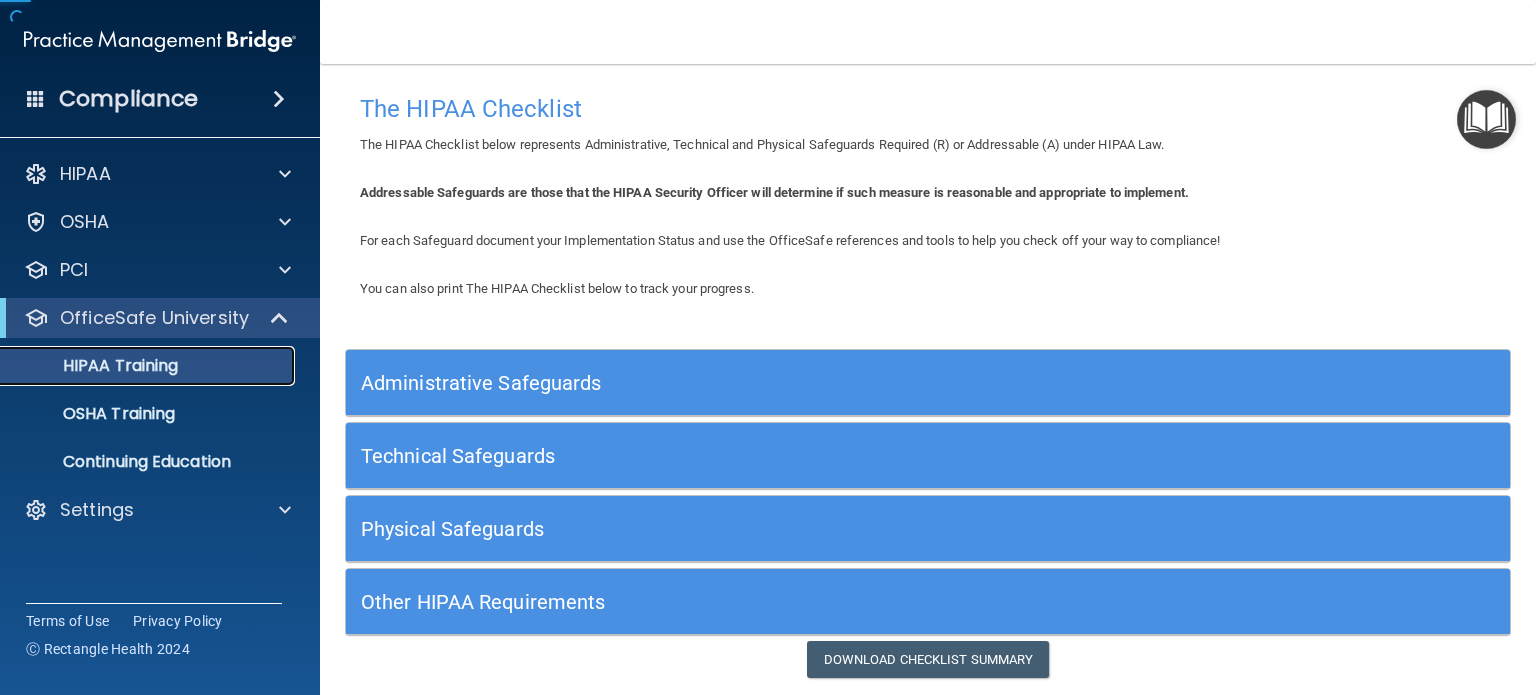 scroll, scrollTop: 0, scrollLeft: 0, axis: both 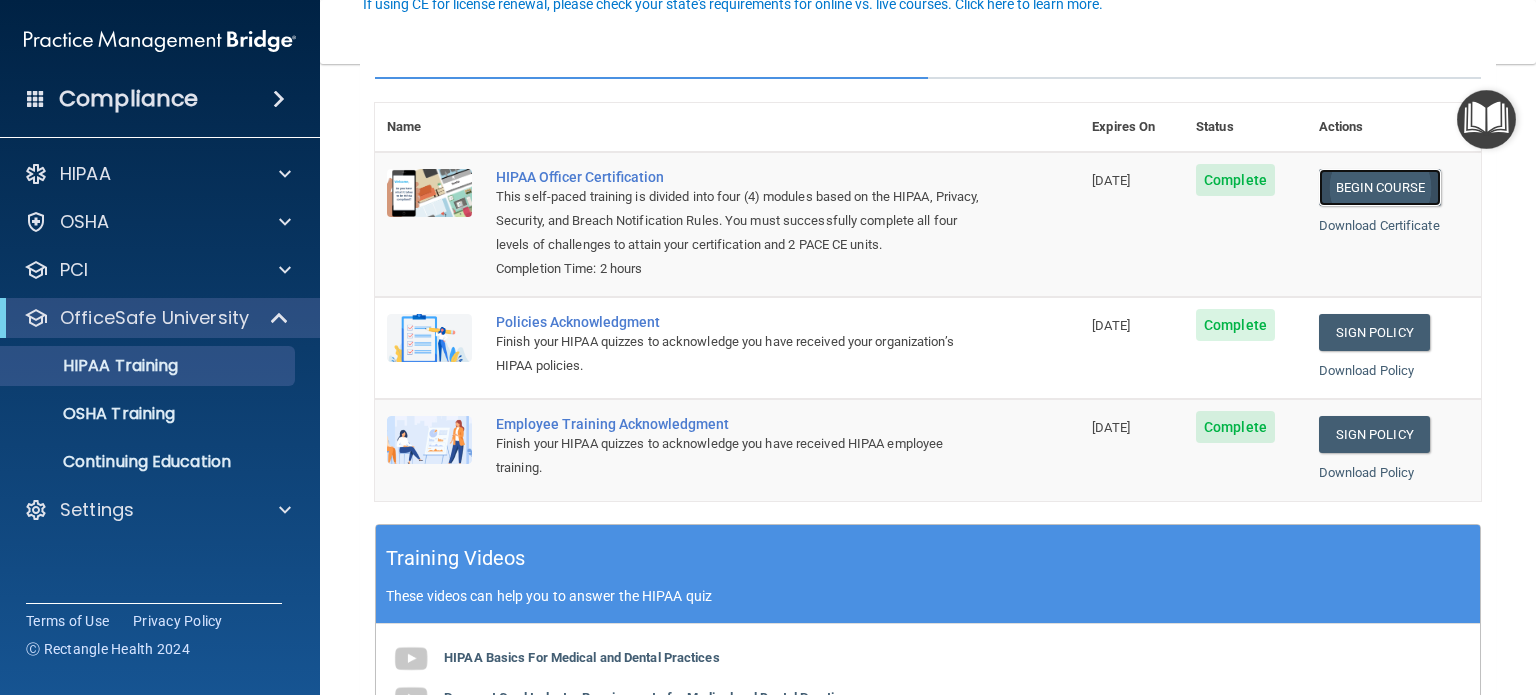 click on "Begin Course" at bounding box center (1380, 187) 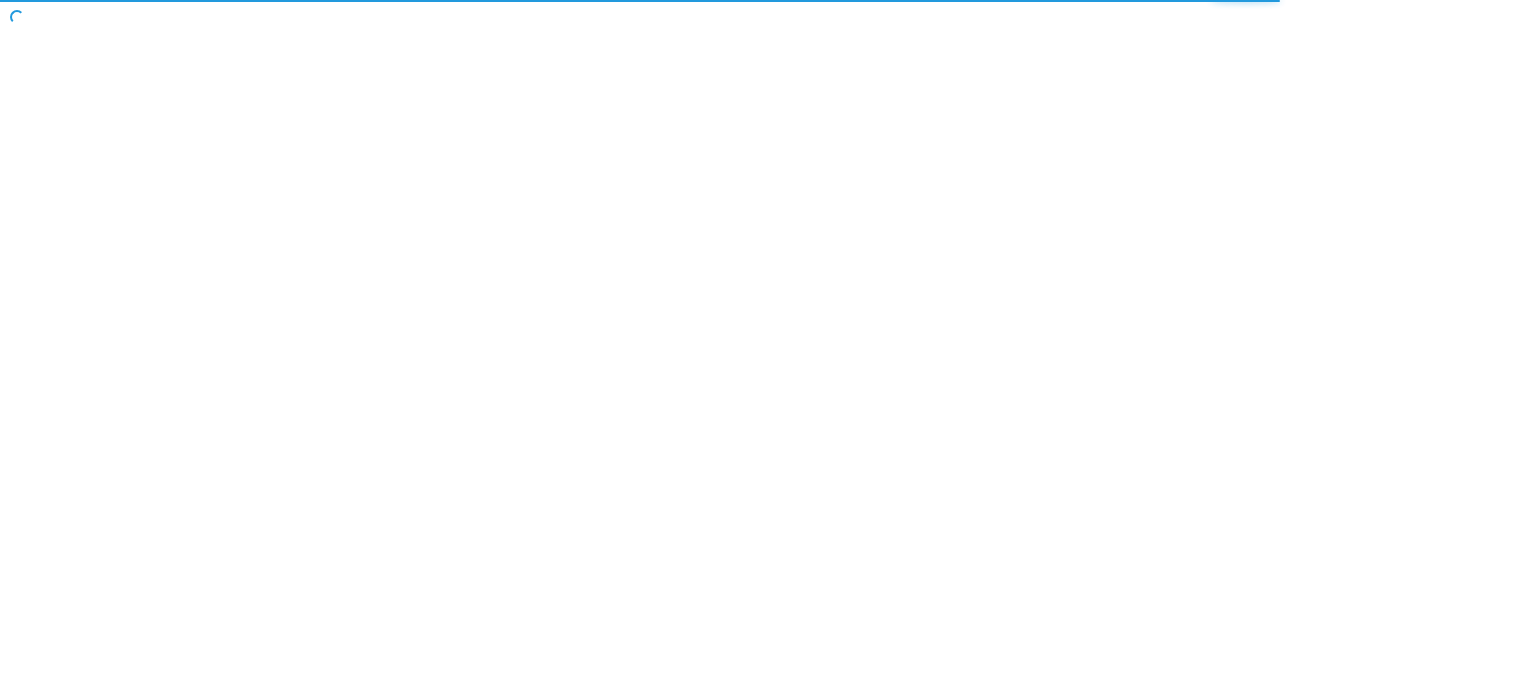 scroll, scrollTop: 0, scrollLeft: 0, axis: both 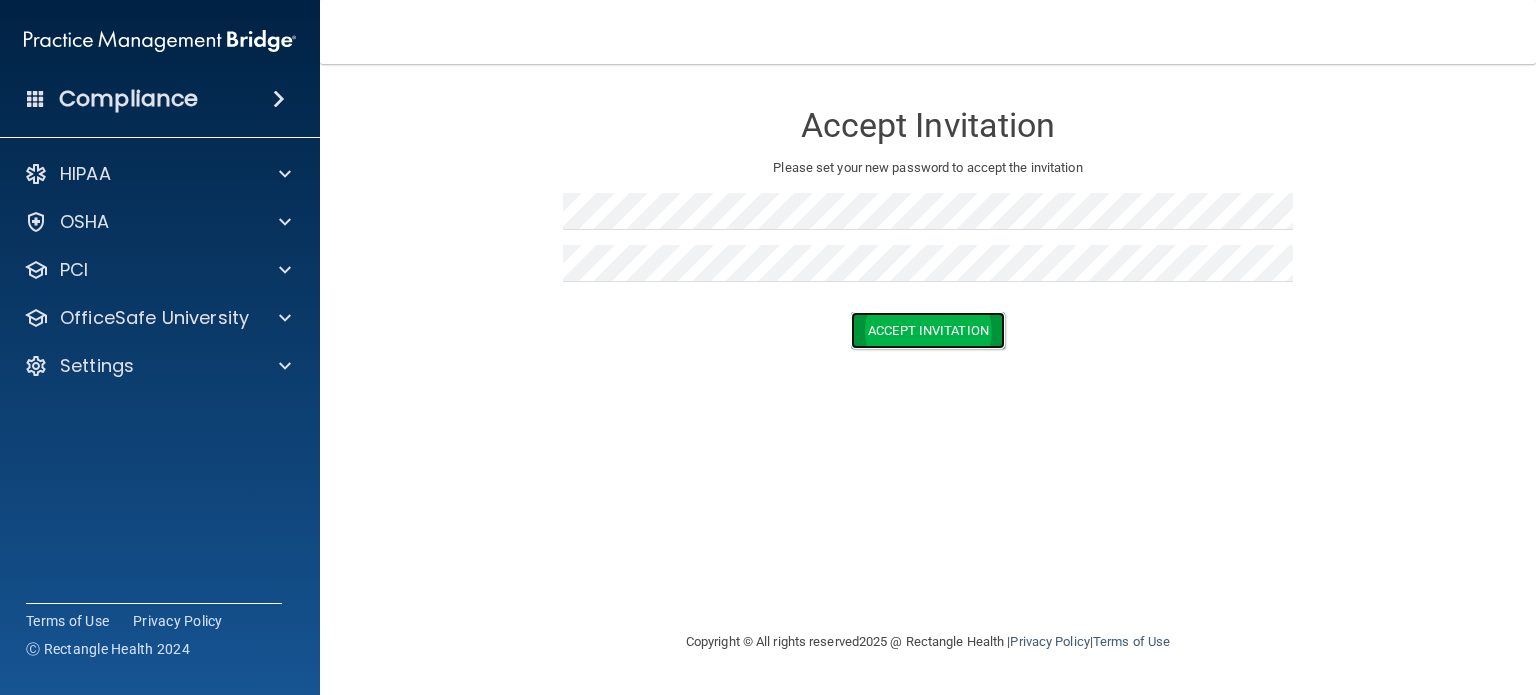 click on "Accept Invitation" at bounding box center (928, 330) 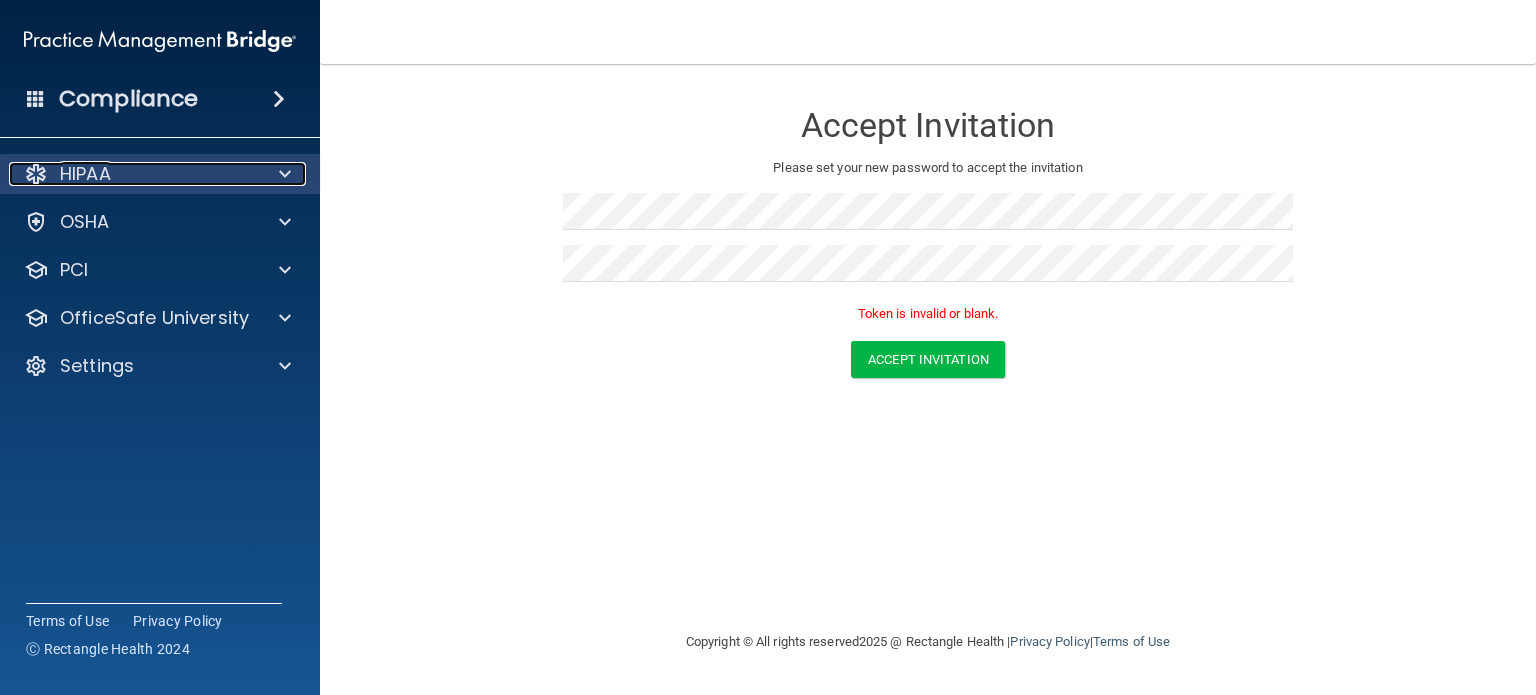 click on "HIPAA" at bounding box center (133, 174) 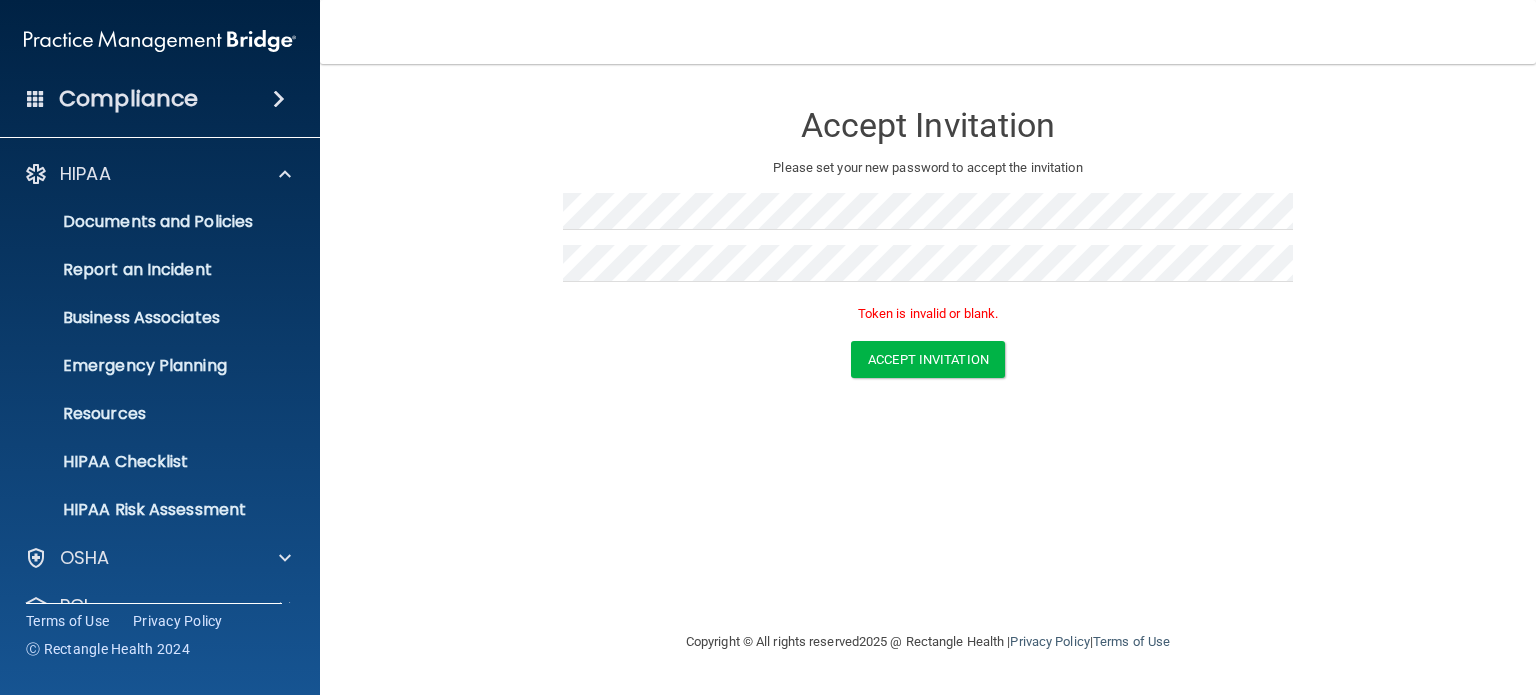 click on "Compliance" at bounding box center [128, 99] 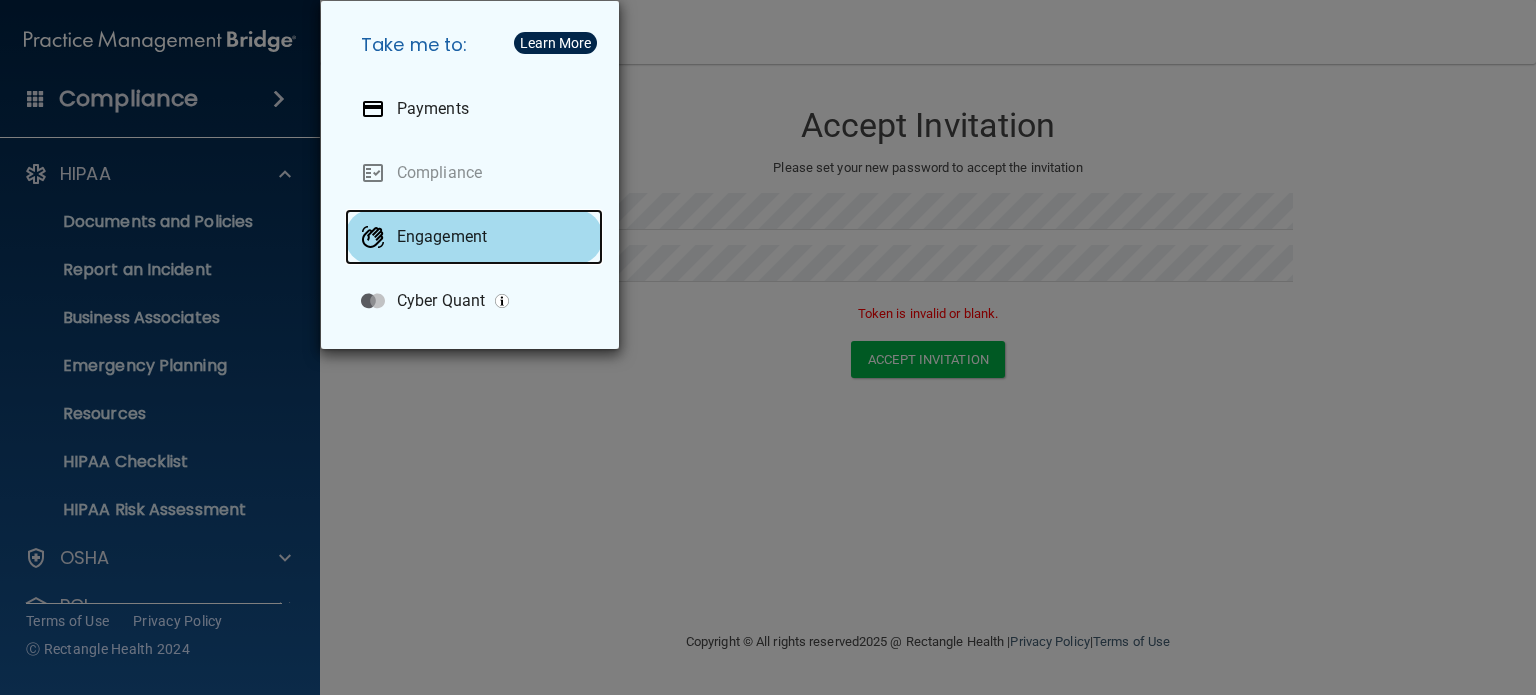 click on "Engagement" at bounding box center [474, 237] 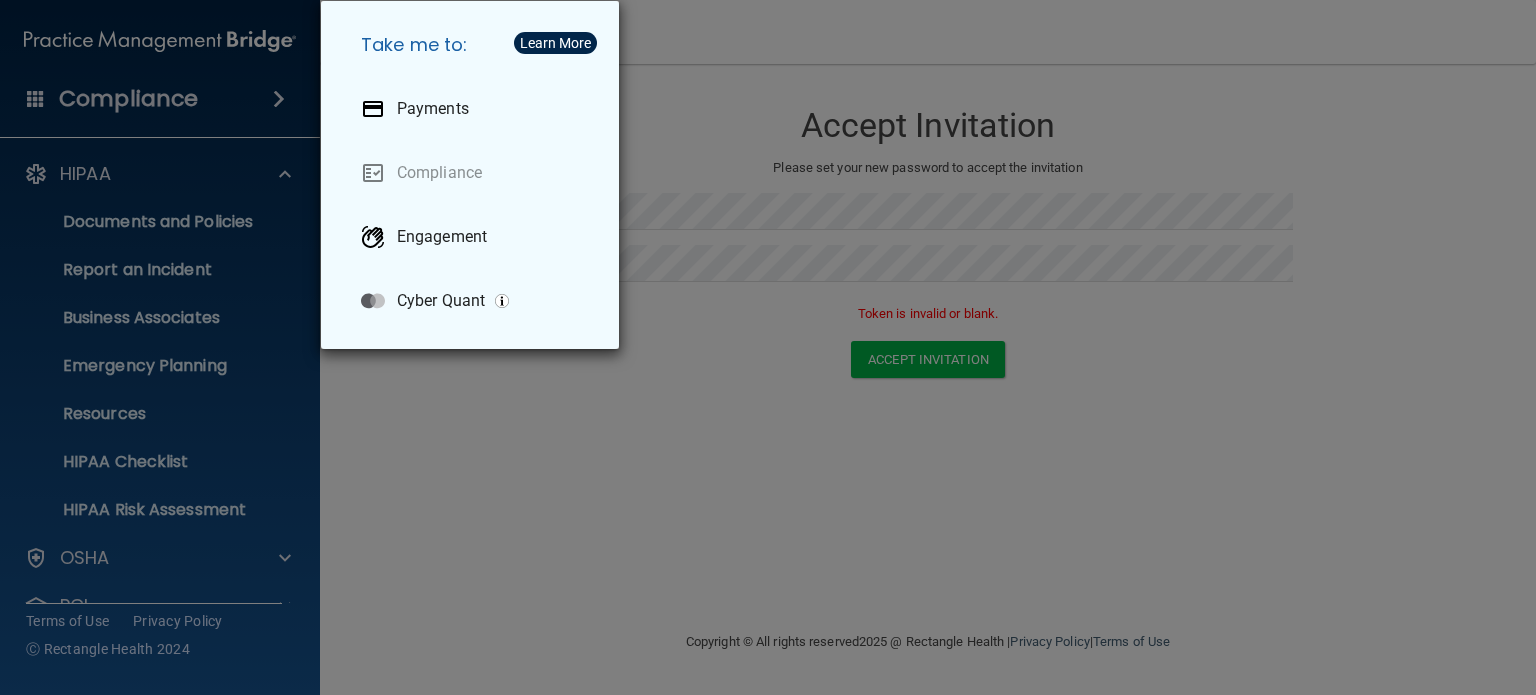 click on "Take me to:             Payments                   Compliance                     Engagement                     Cyber Quant" at bounding box center (768, 347) 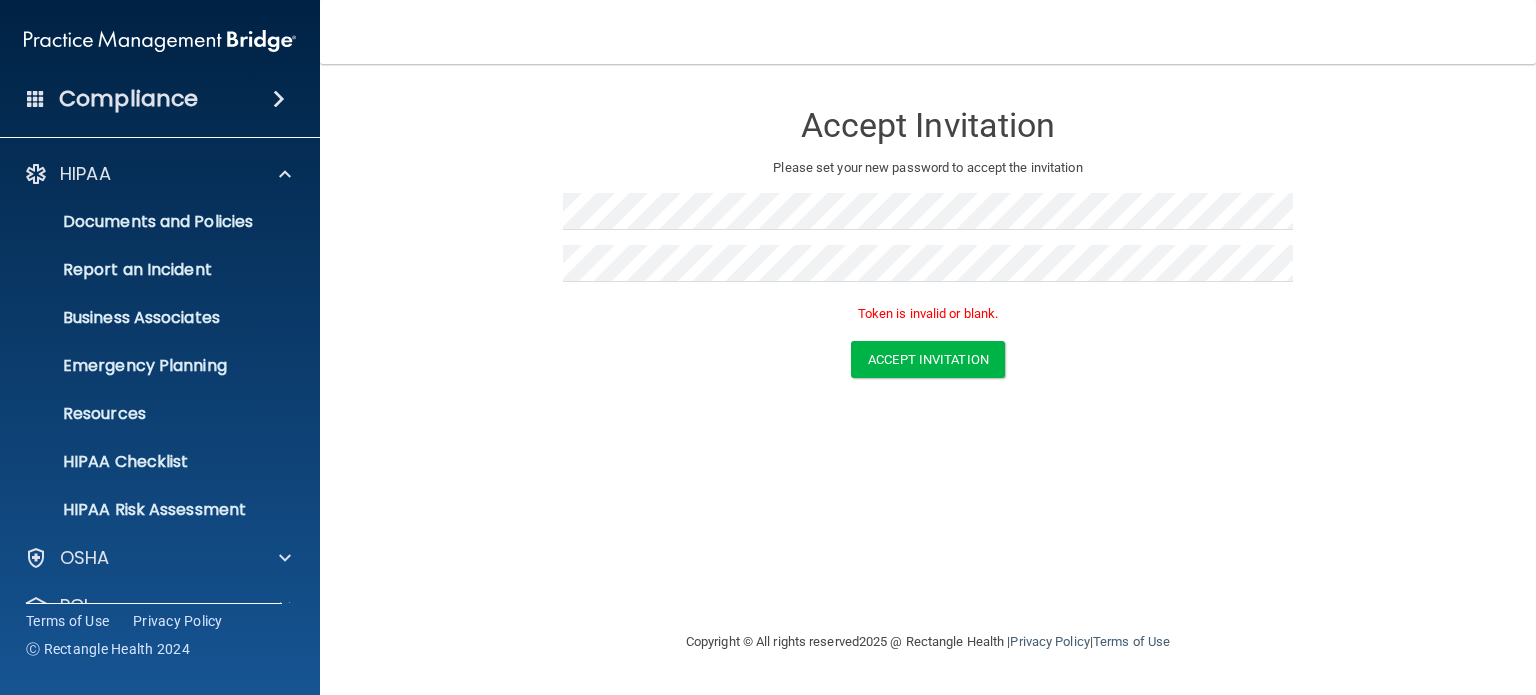 click on "Compliance" at bounding box center [160, 99] 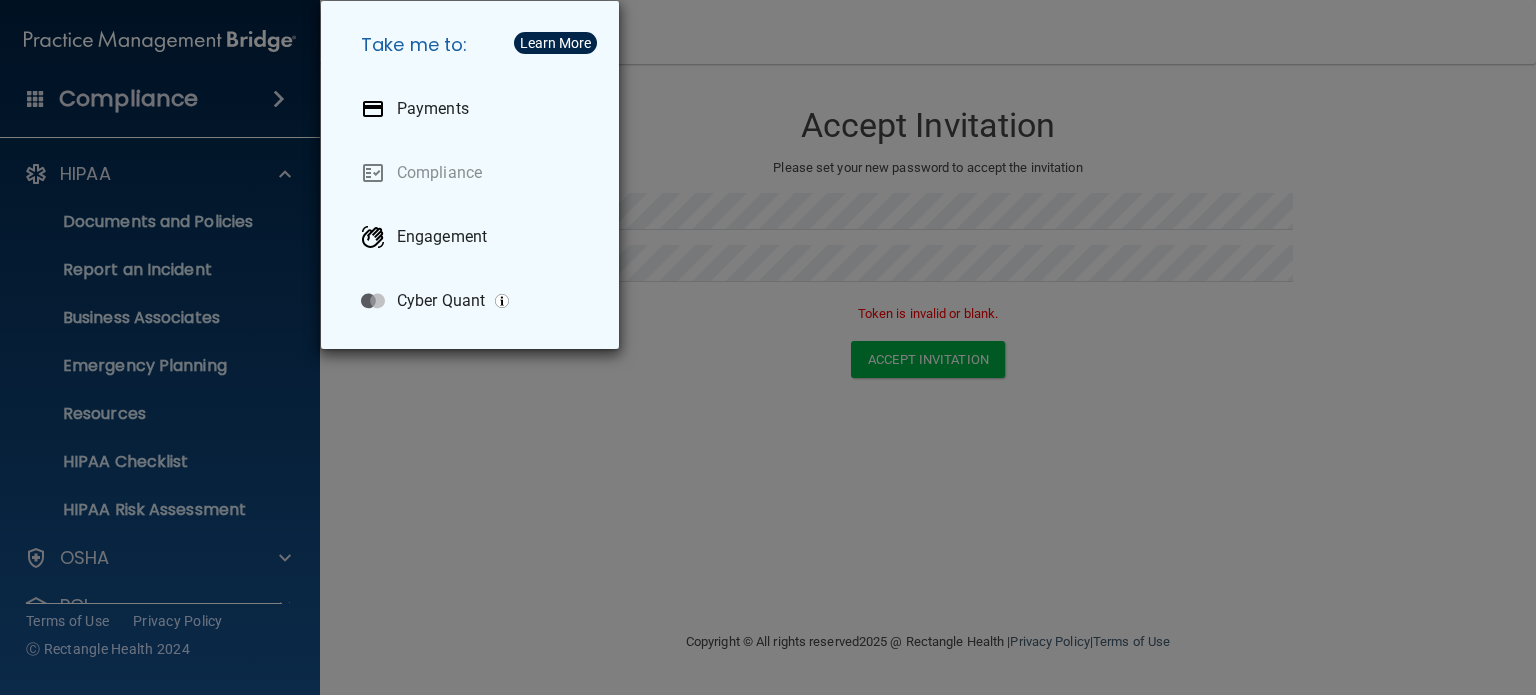 click on "Take me to:             Payments                   Compliance                     Engagement                     Cyber Quant" at bounding box center (768, 347) 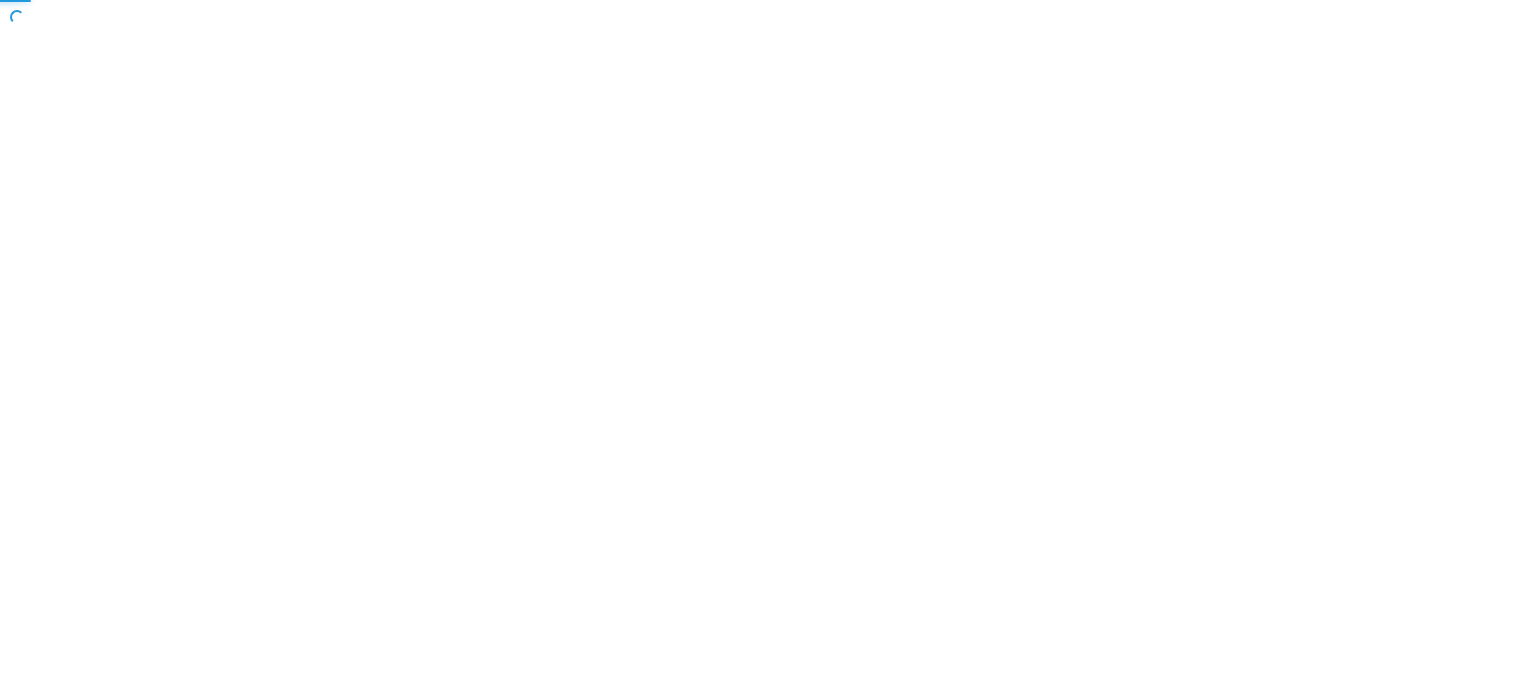 scroll, scrollTop: 0, scrollLeft: 0, axis: both 